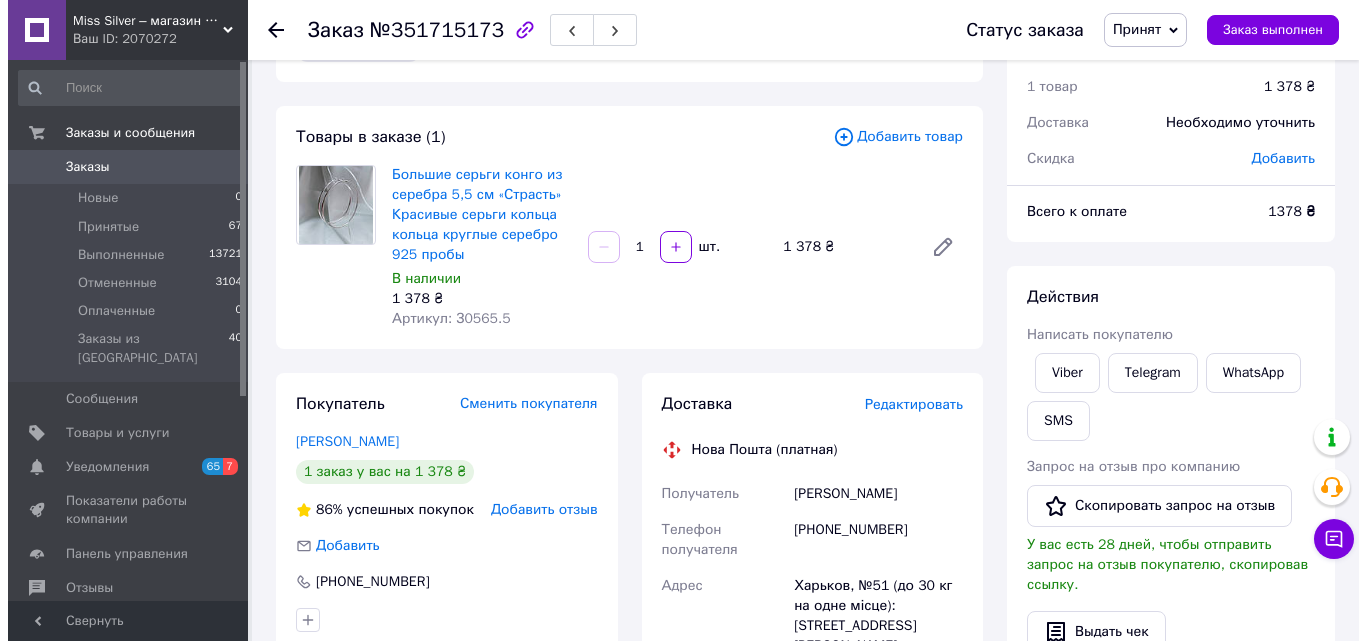 scroll, scrollTop: 300, scrollLeft: 0, axis: vertical 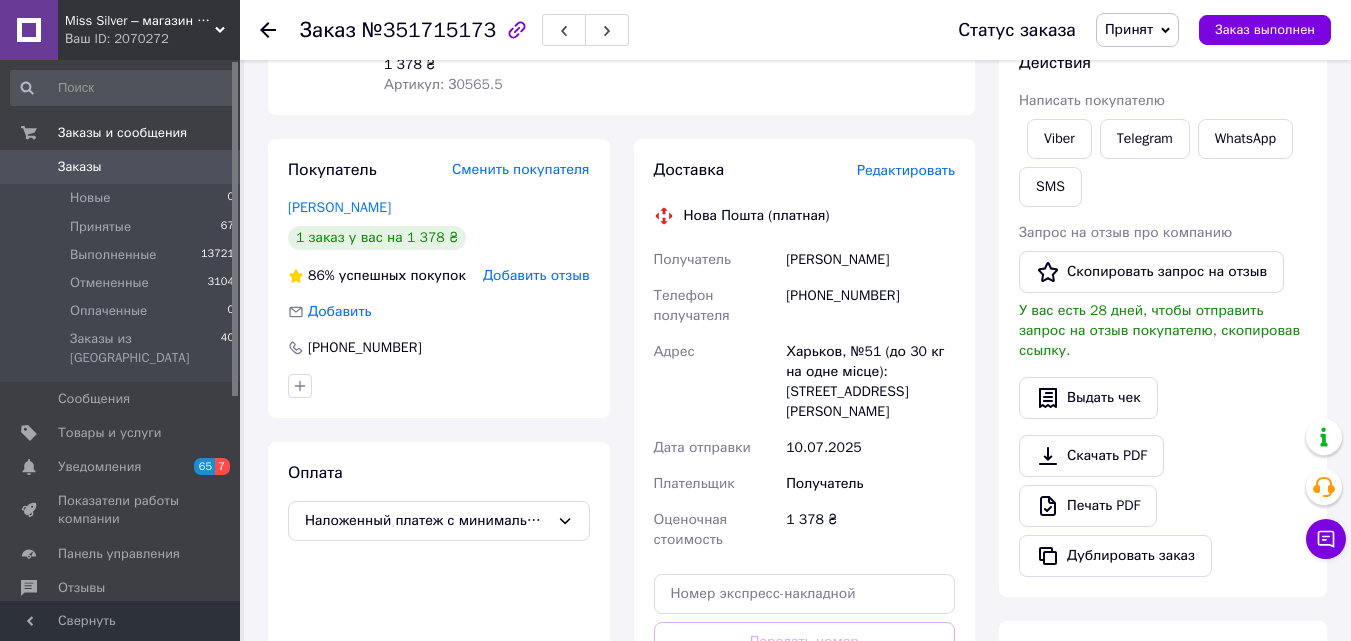 click on "Редактировать" at bounding box center [906, 170] 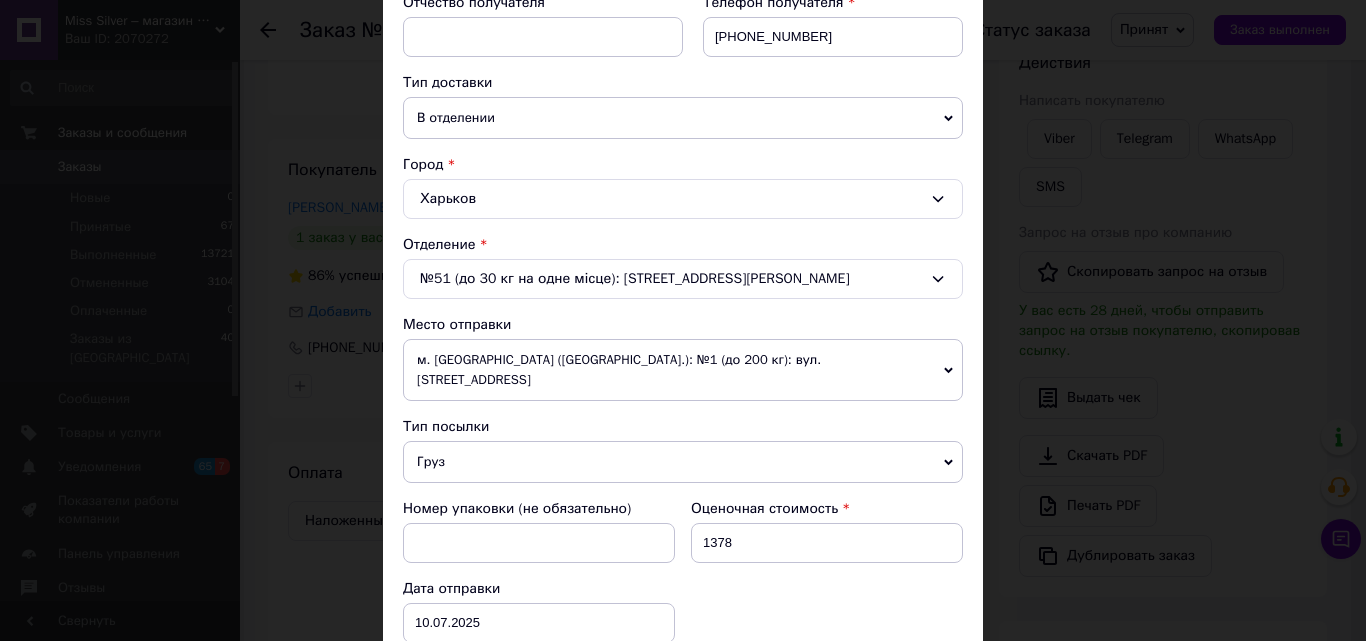 scroll, scrollTop: 700, scrollLeft: 0, axis: vertical 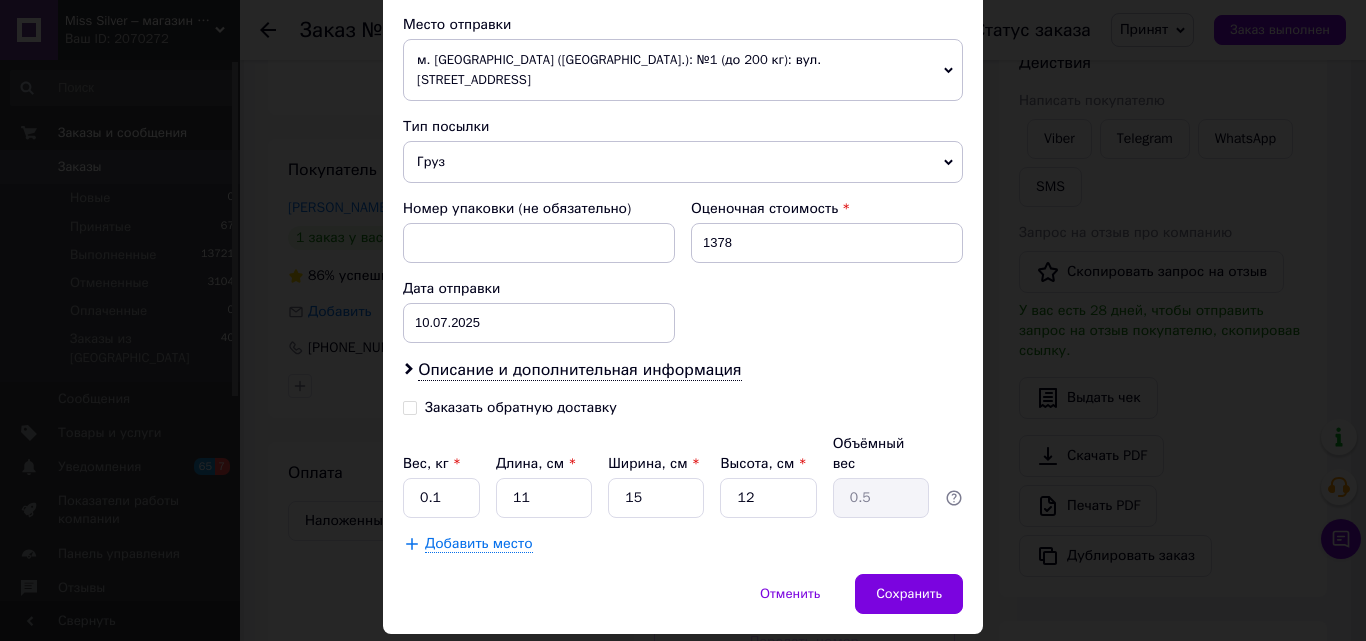 click on "Заказать обратную доставку" at bounding box center (410, 406) 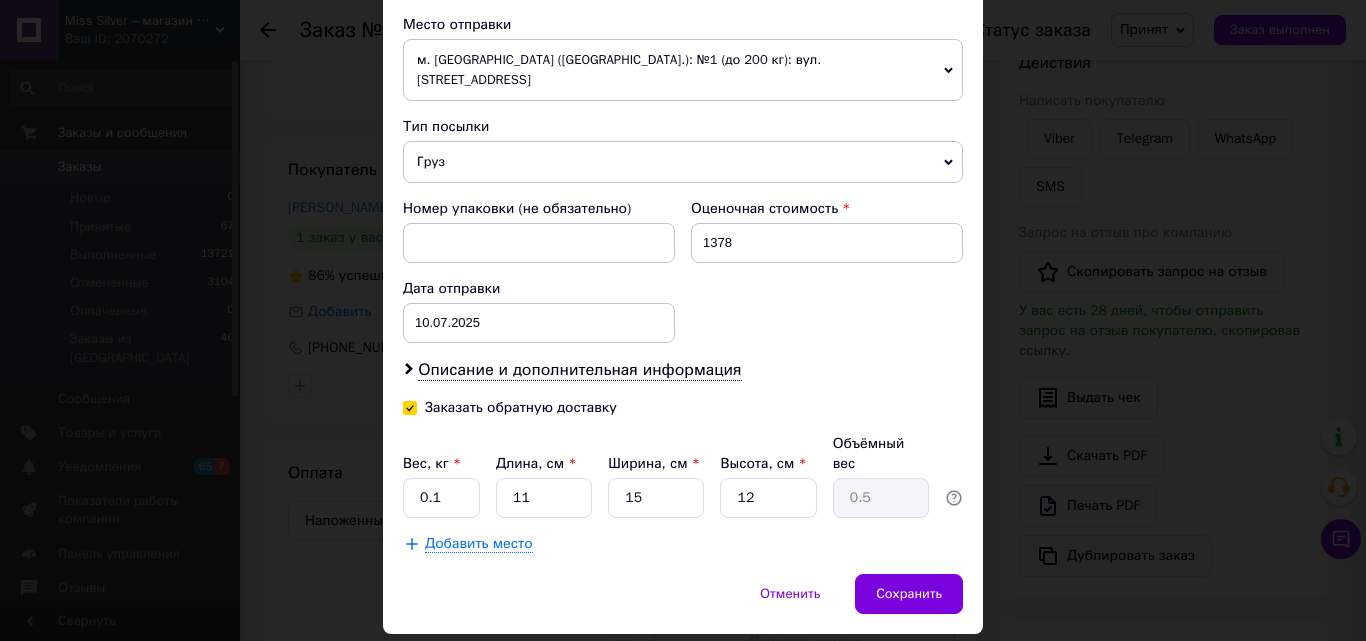 checkbox on "true" 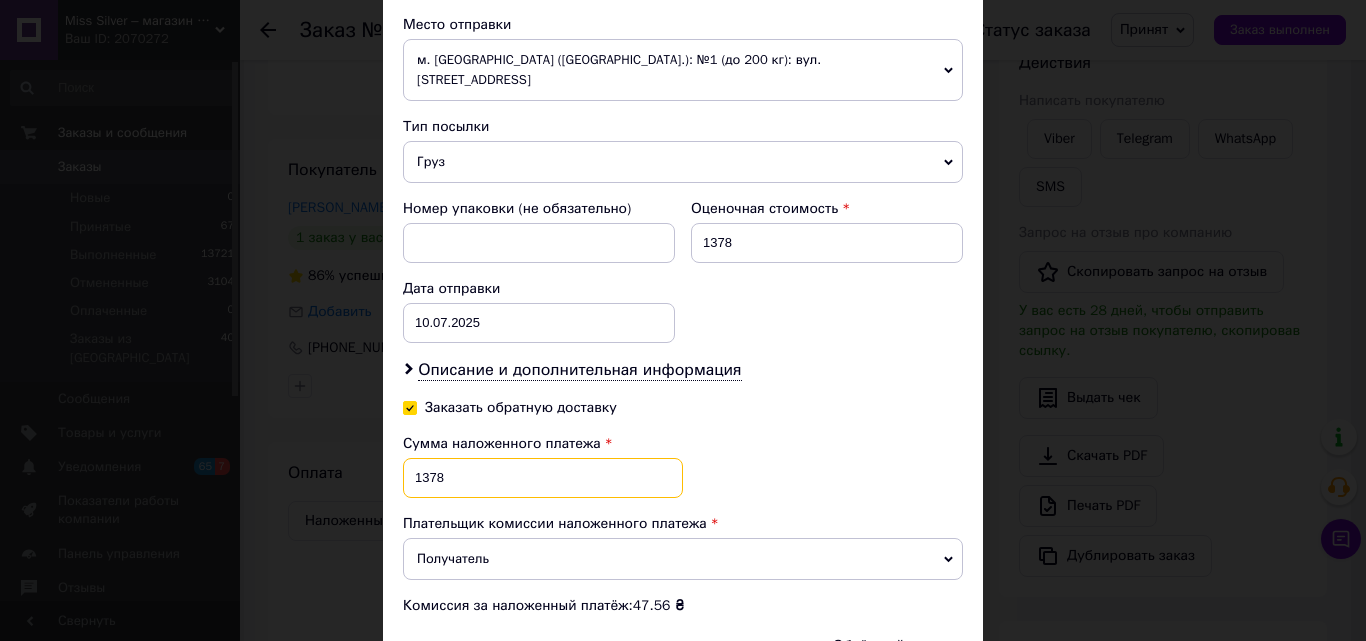 click on "1378" at bounding box center (543, 478) 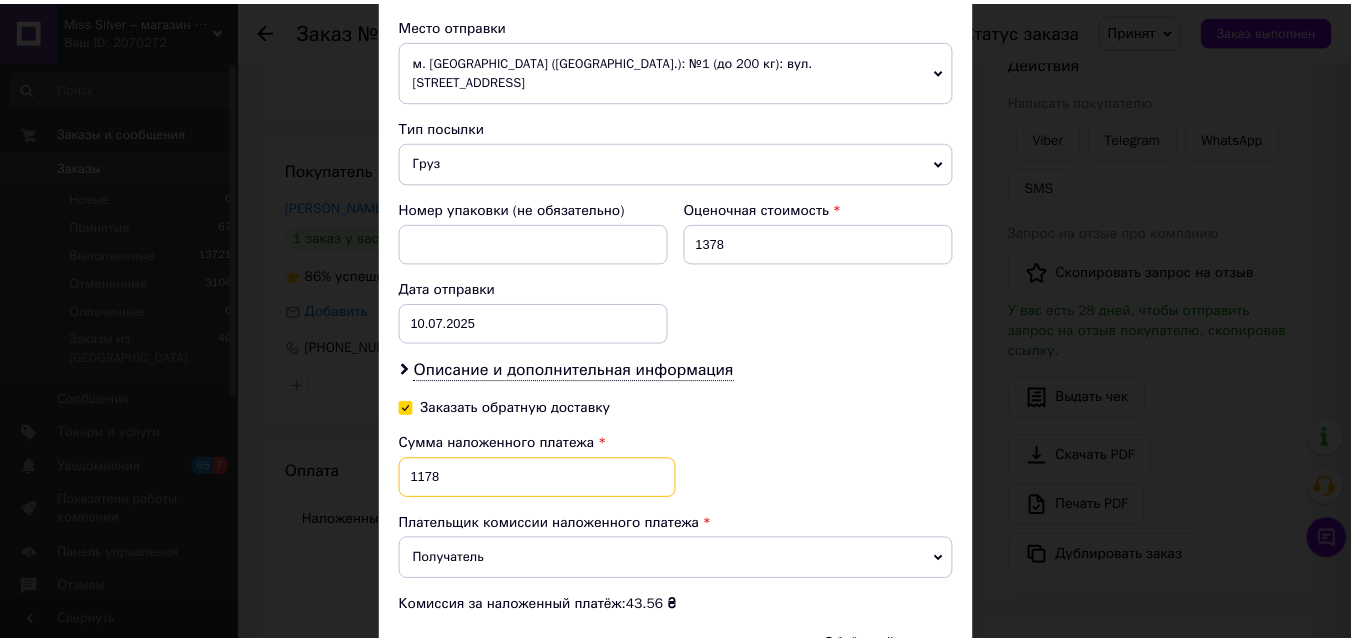 scroll, scrollTop: 925, scrollLeft: 0, axis: vertical 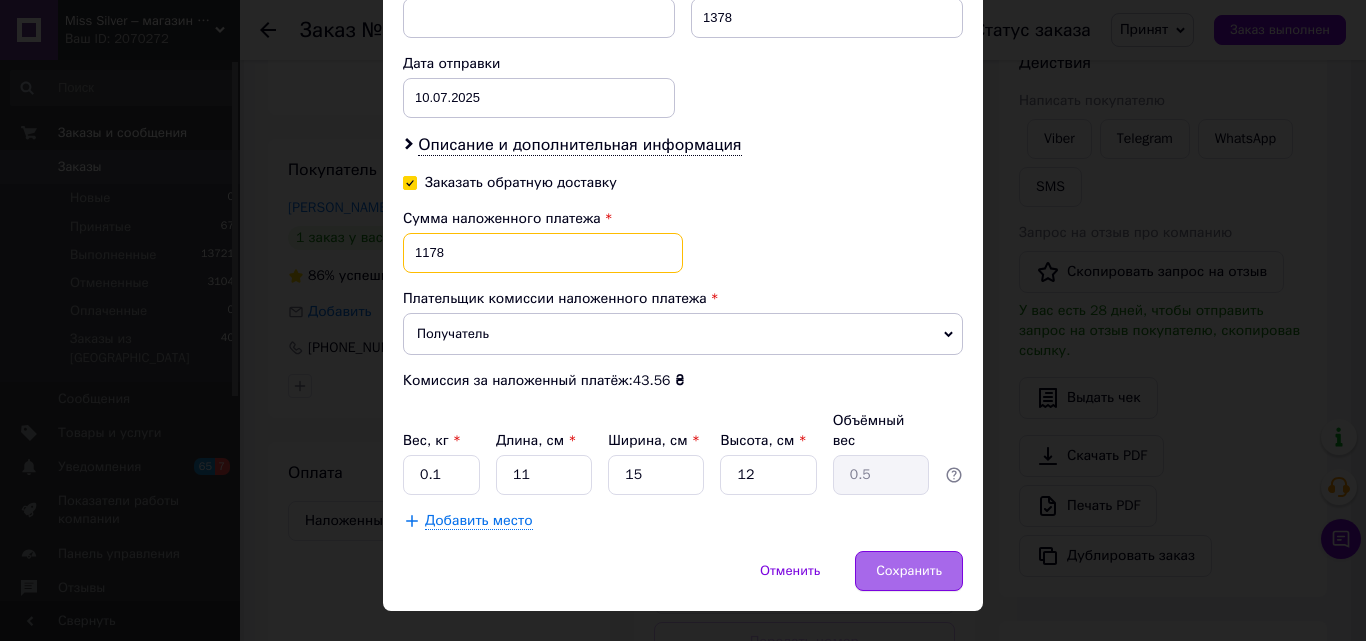 type on "1178" 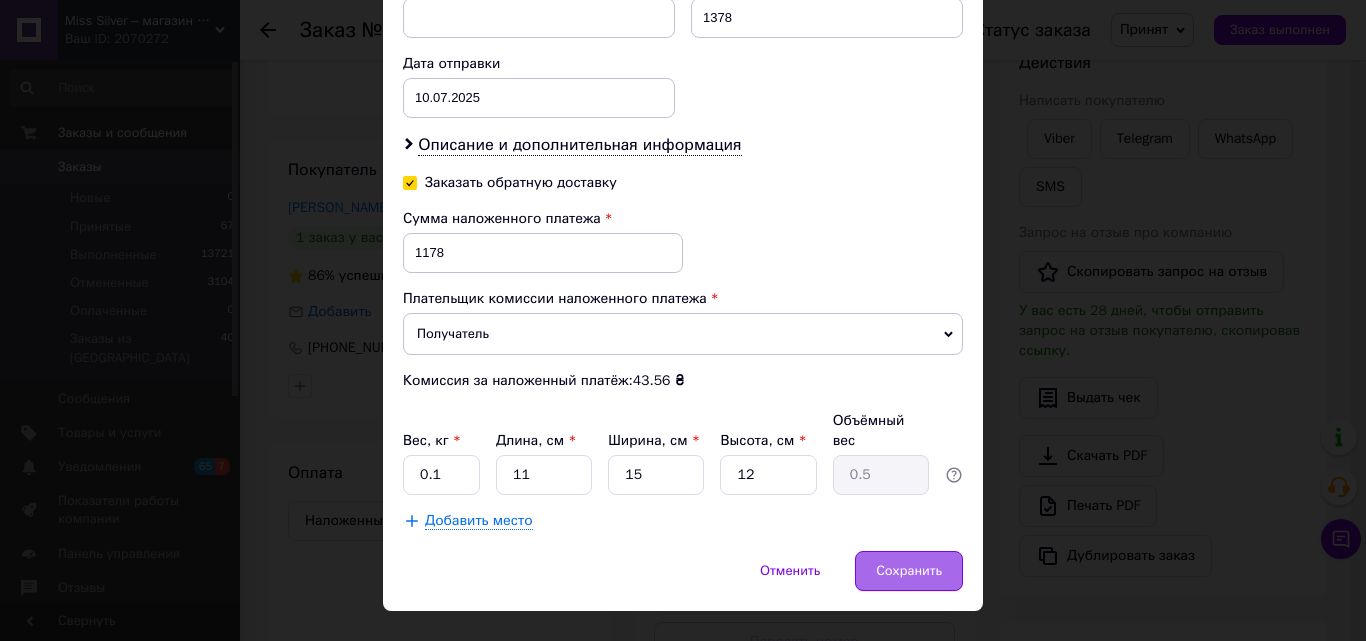 click on "Сохранить" at bounding box center [909, 571] 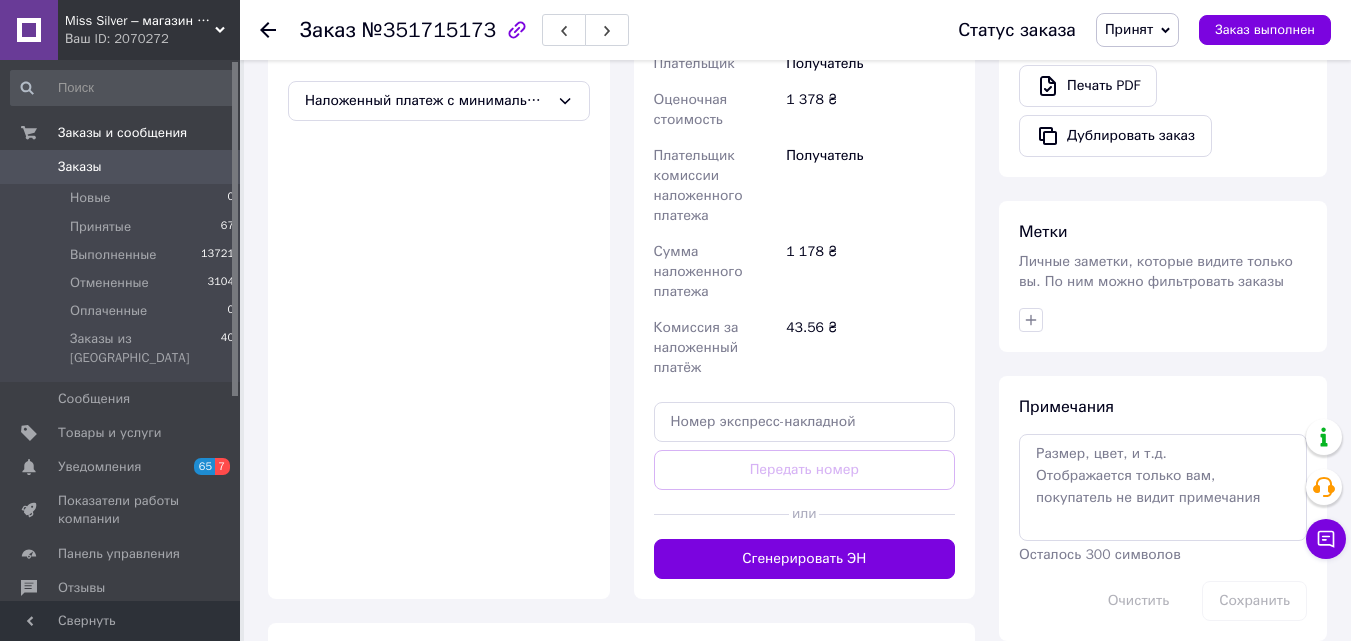 scroll, scrollTop: 900, scrollLeft: 0, axis: vertical 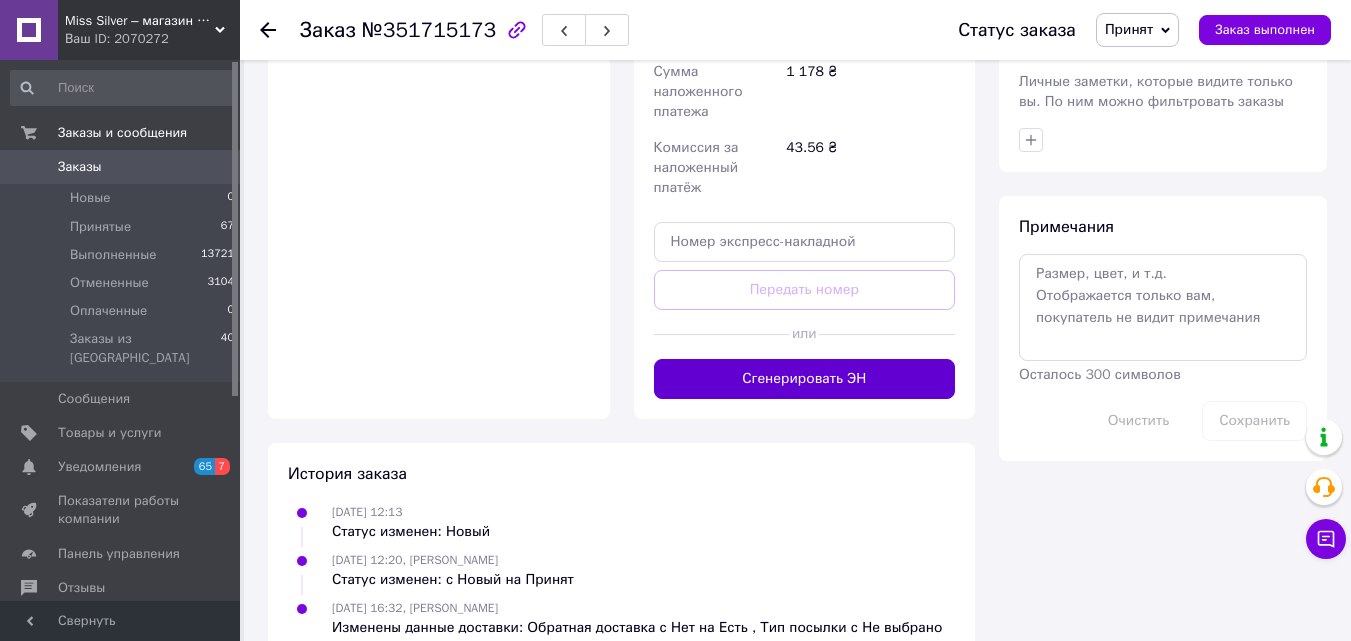 click on "Сгенерировать ЭН" at bounding box center (805, 379) 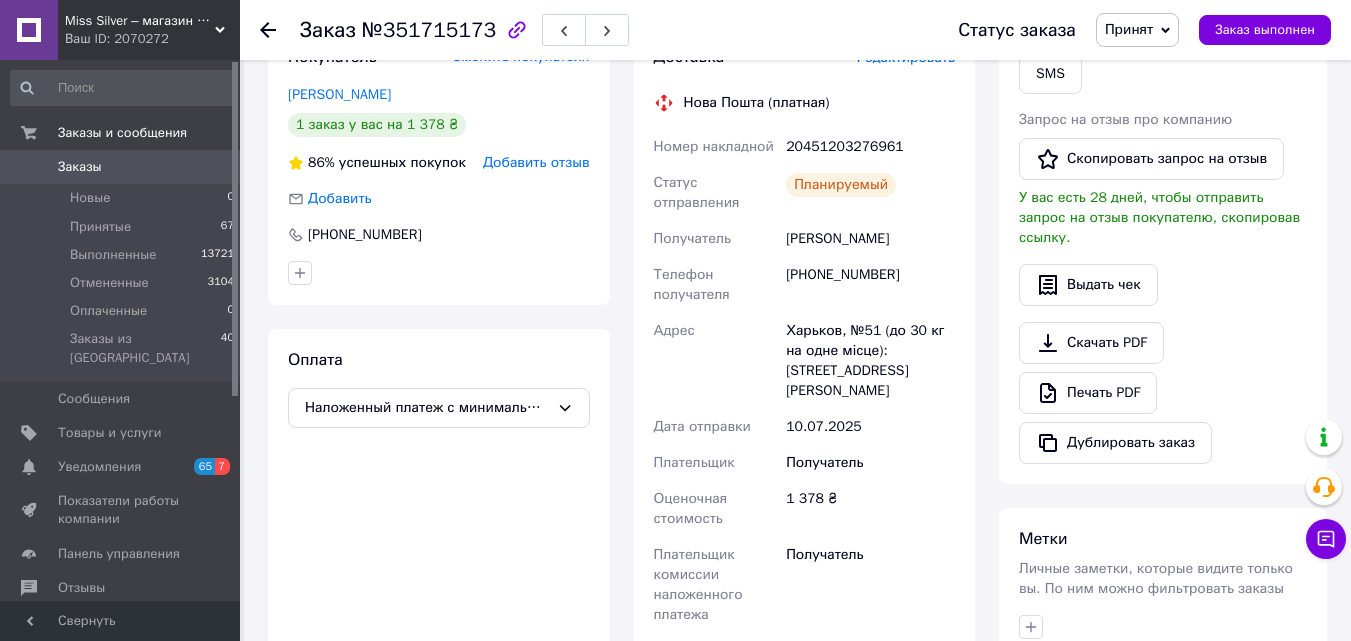scroll, scrollTop: 300, scrollLeft: 0, axis: vertical 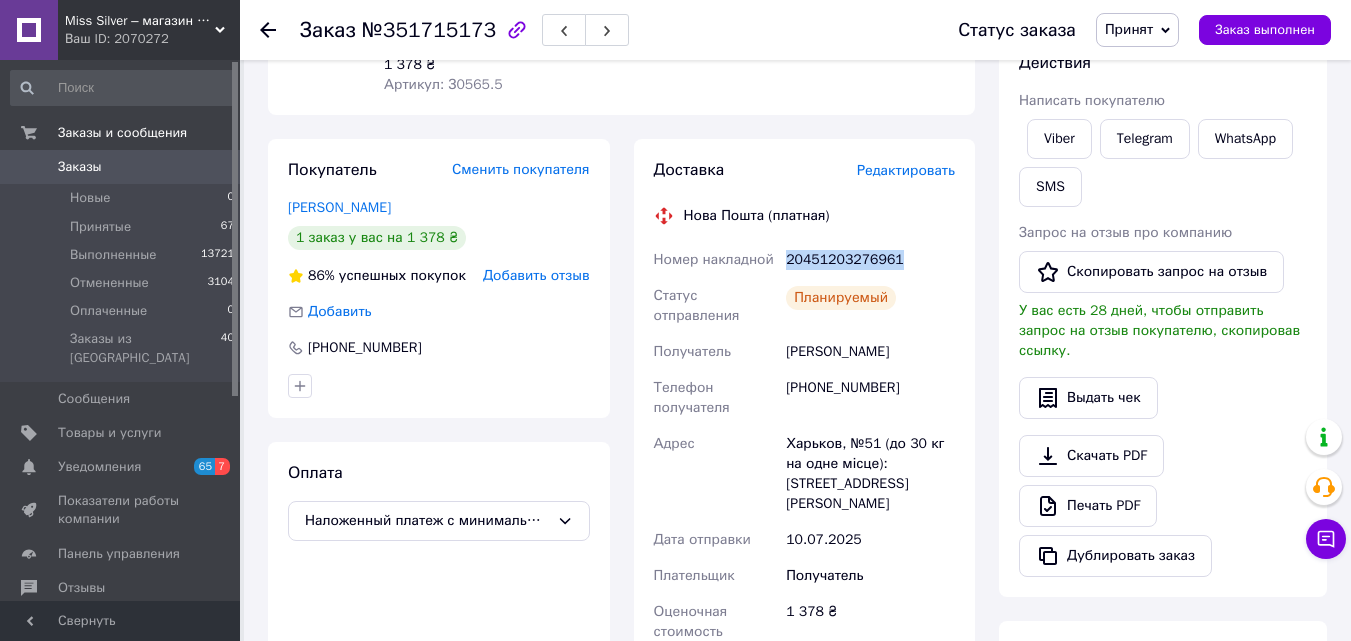 drag, startPoint x: 785, startPoint y: 263, endPoint x: 932, endPoint y: 268, distance: 147.085 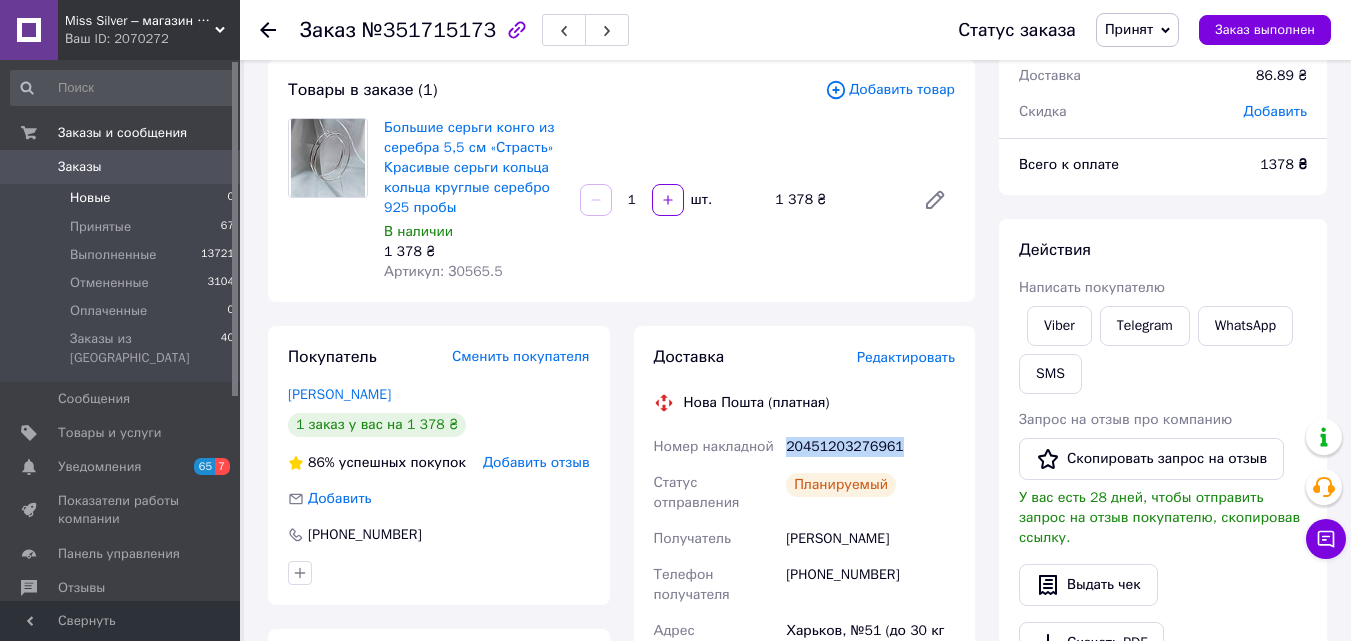 scroll, scrollTop: 0, scrollLeft: 0, axis: both 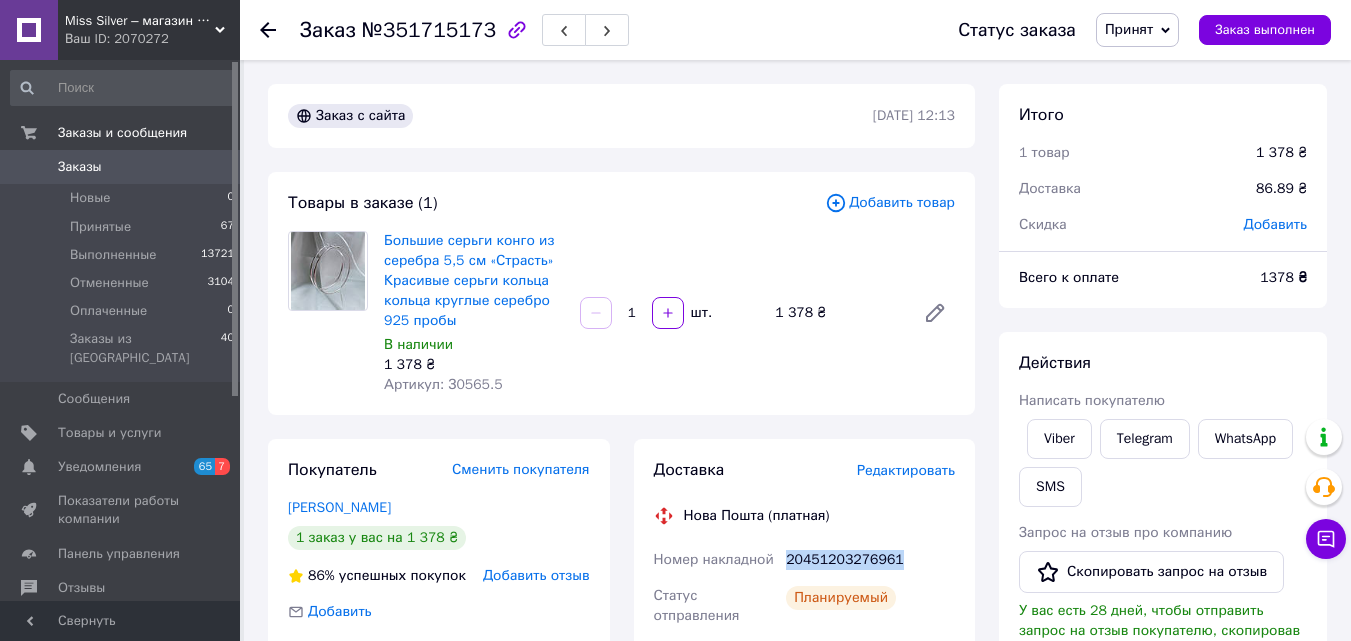 click on "Заказы" at bounding box center (121, 167) 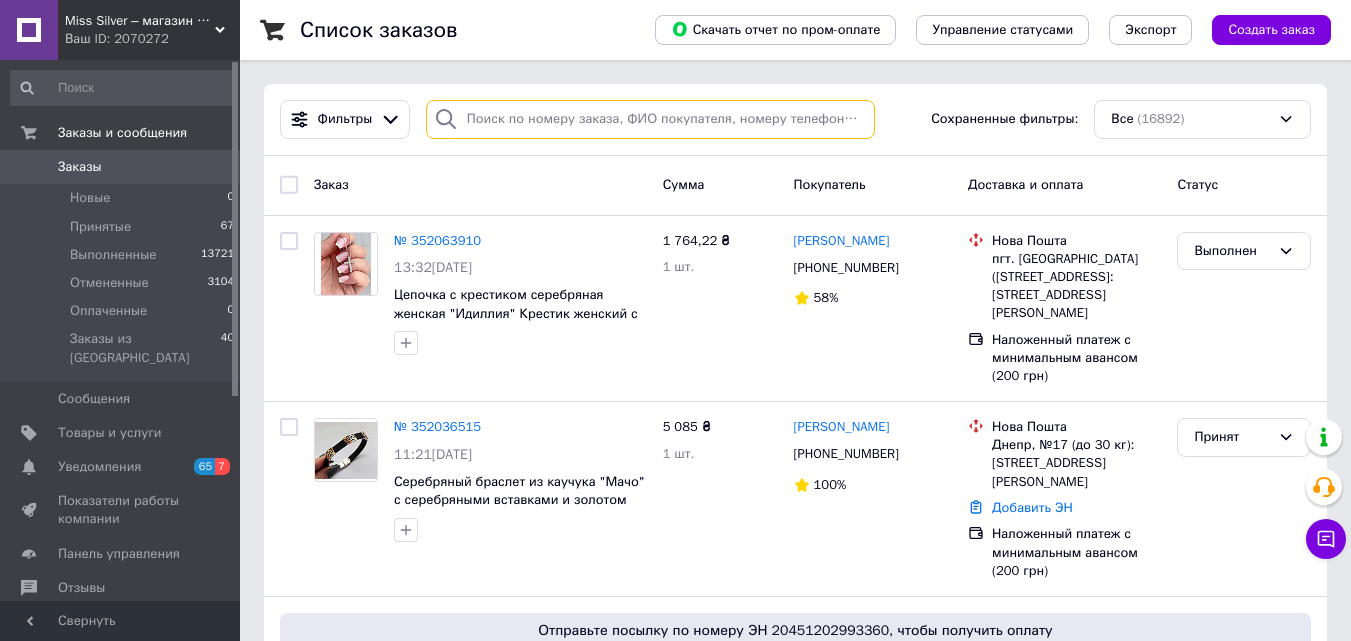 click at bounding box center (650, 119) 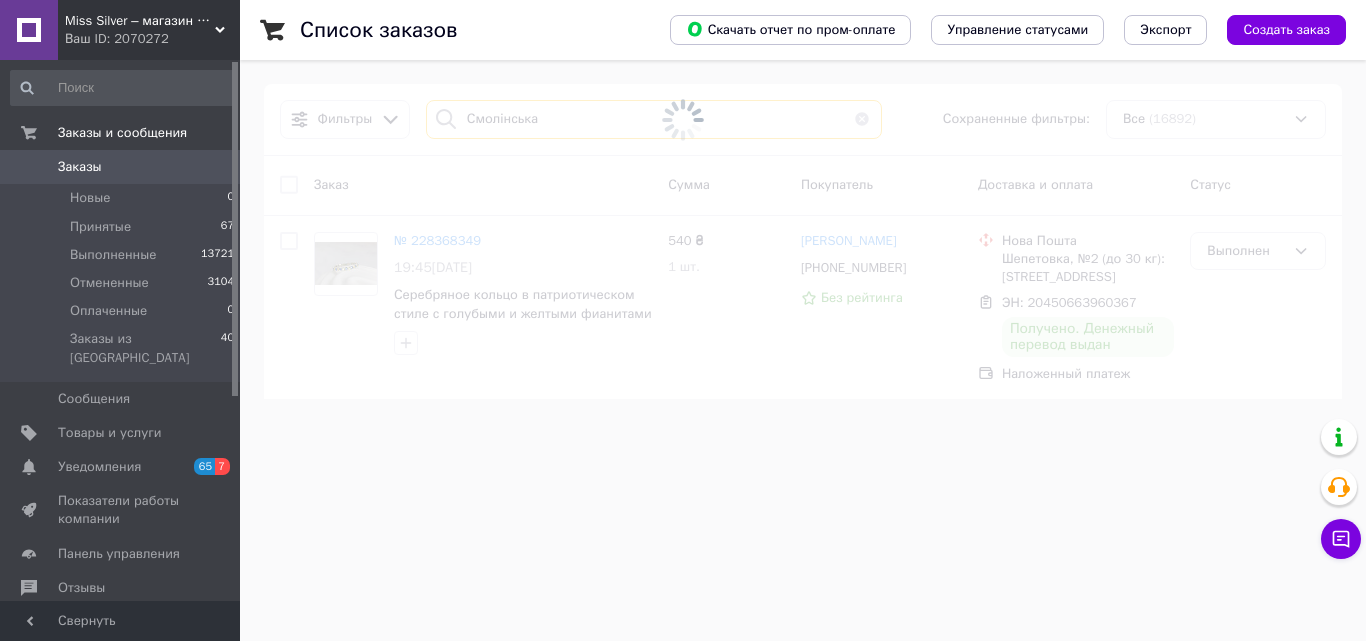 type on "Смолінська" 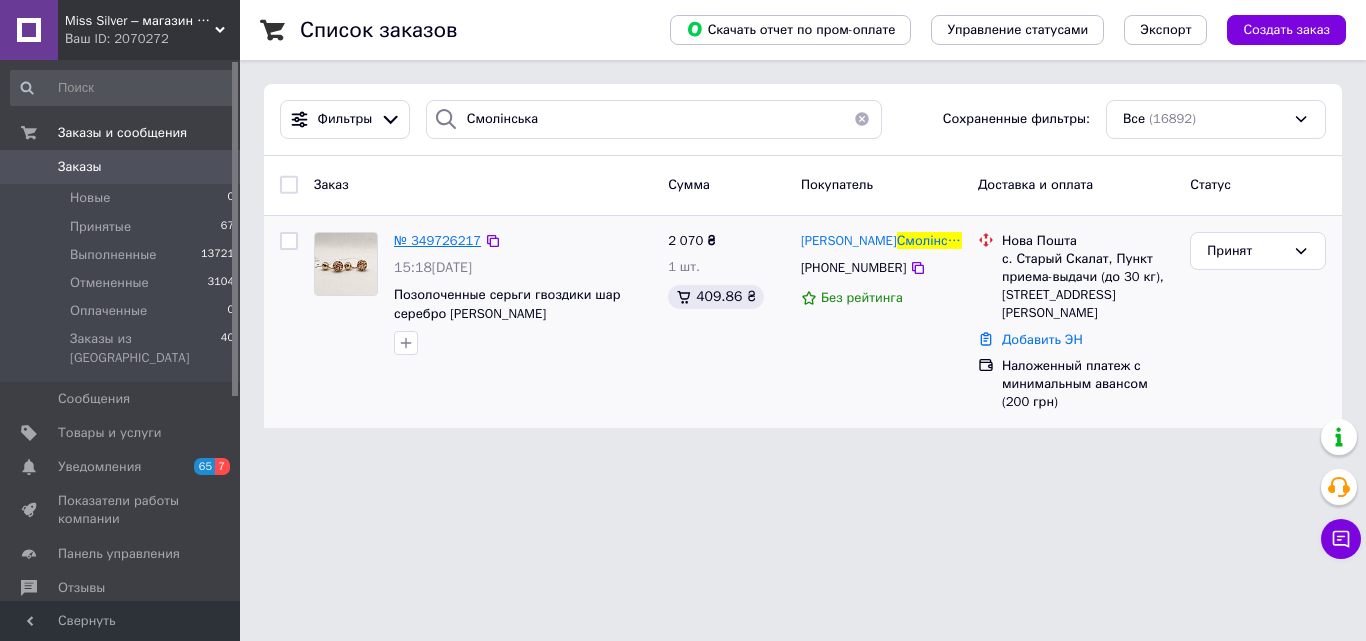 click on "№ 349726217" at bounding box center (437, 240) 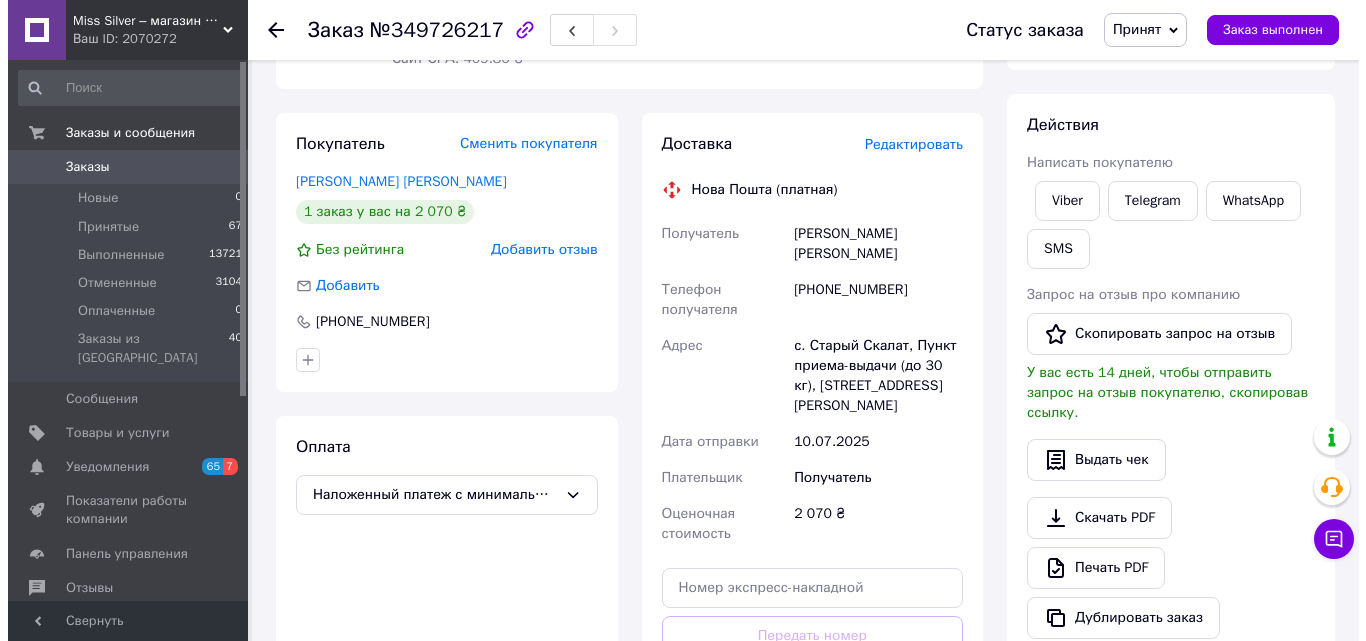 scroll, scrollTop: 200, scrollLeft: 0, axis: vertical 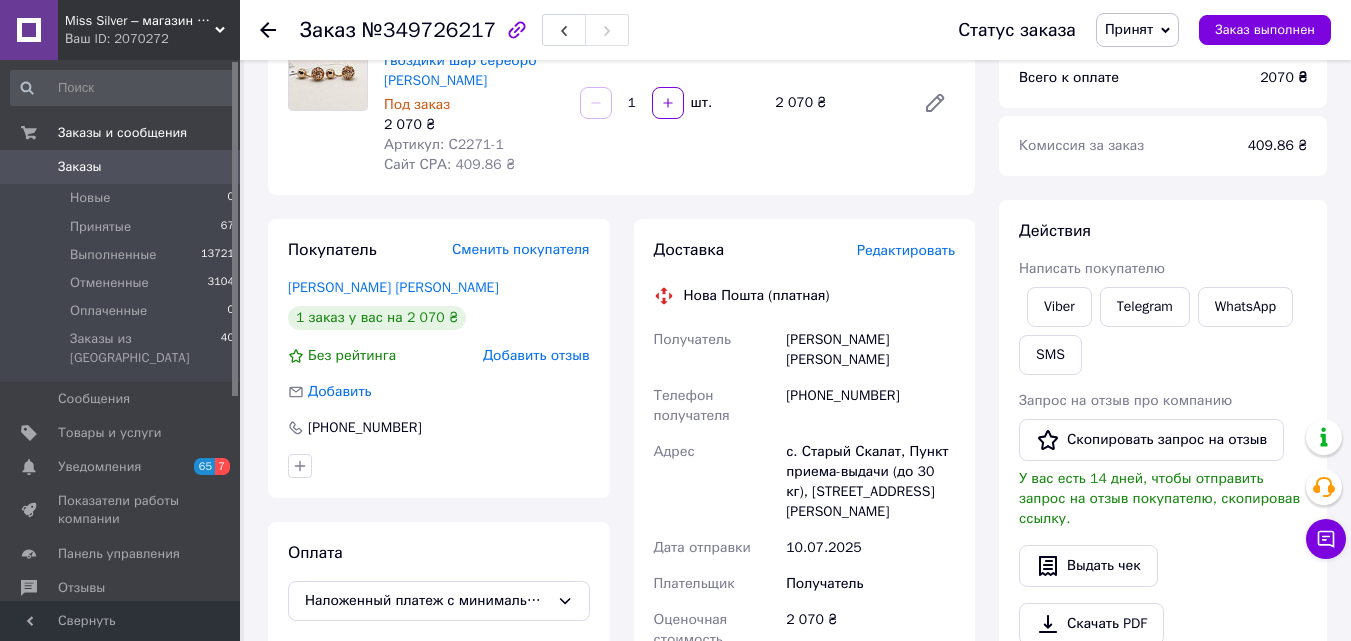 click on "Редактировать" at bounding box center [906, 250] 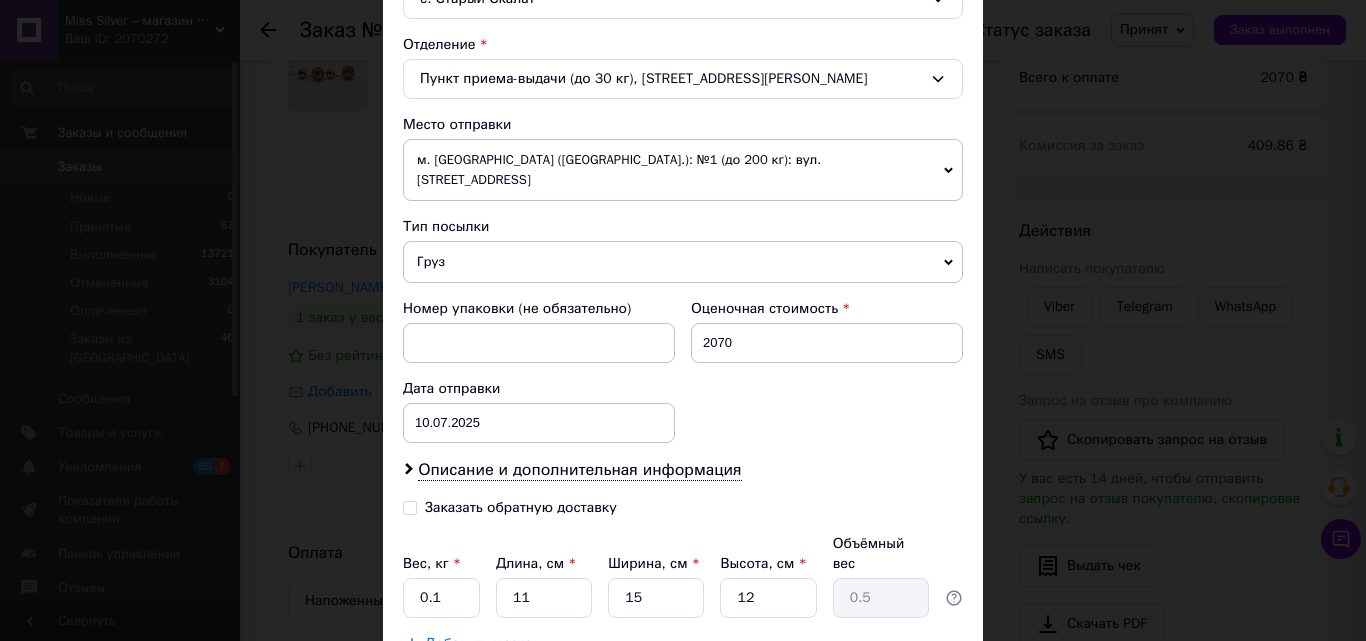 scroll, scrollTop: 723, scrollLeft: 0, axis: vertical 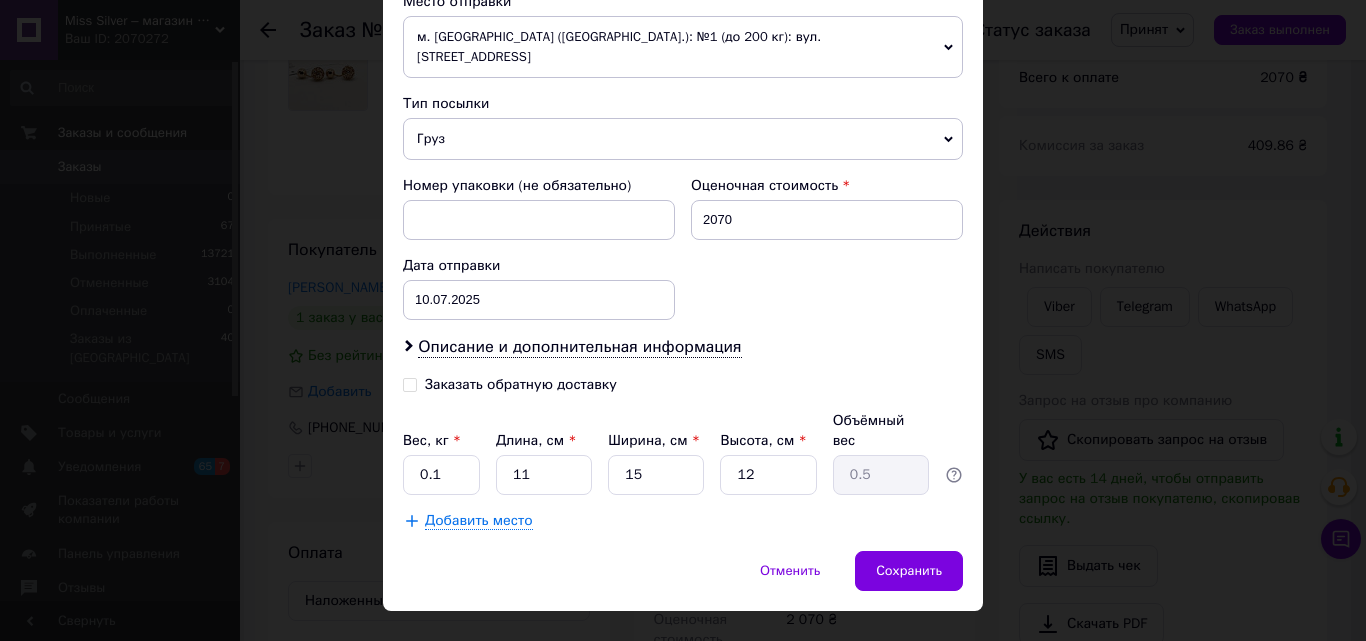 click on "Заказать обратную доставку" at bounding box center [410, 383] 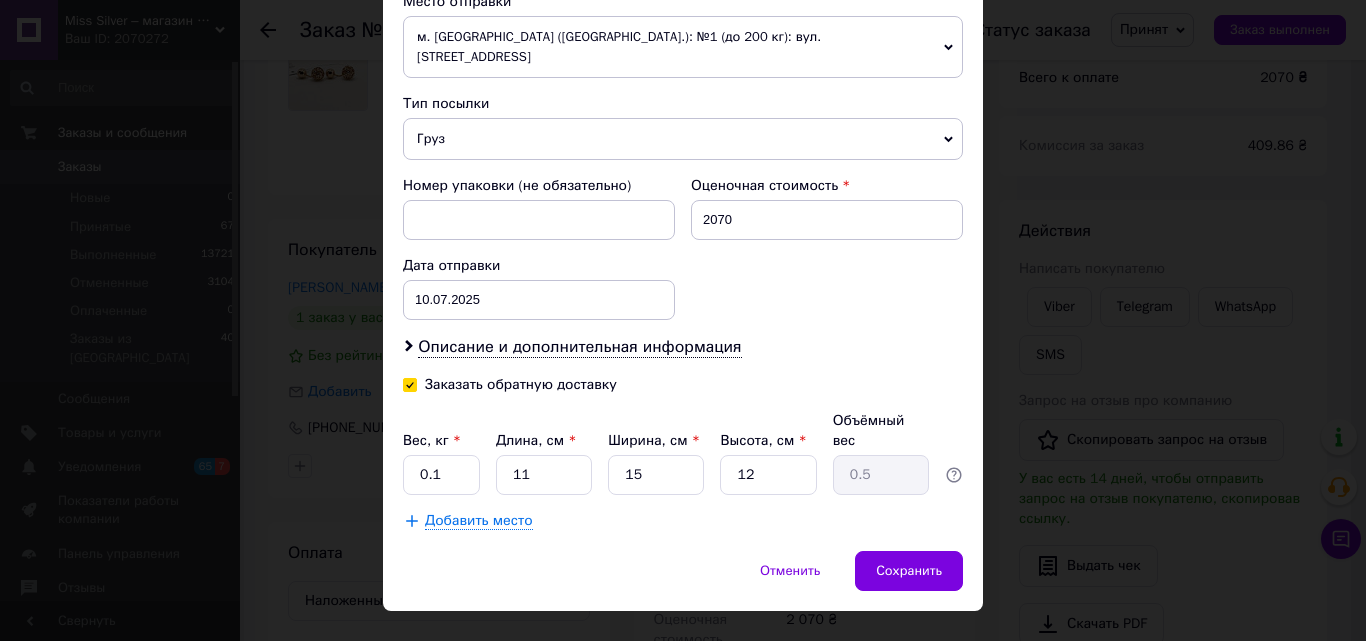 checkbox on "true" 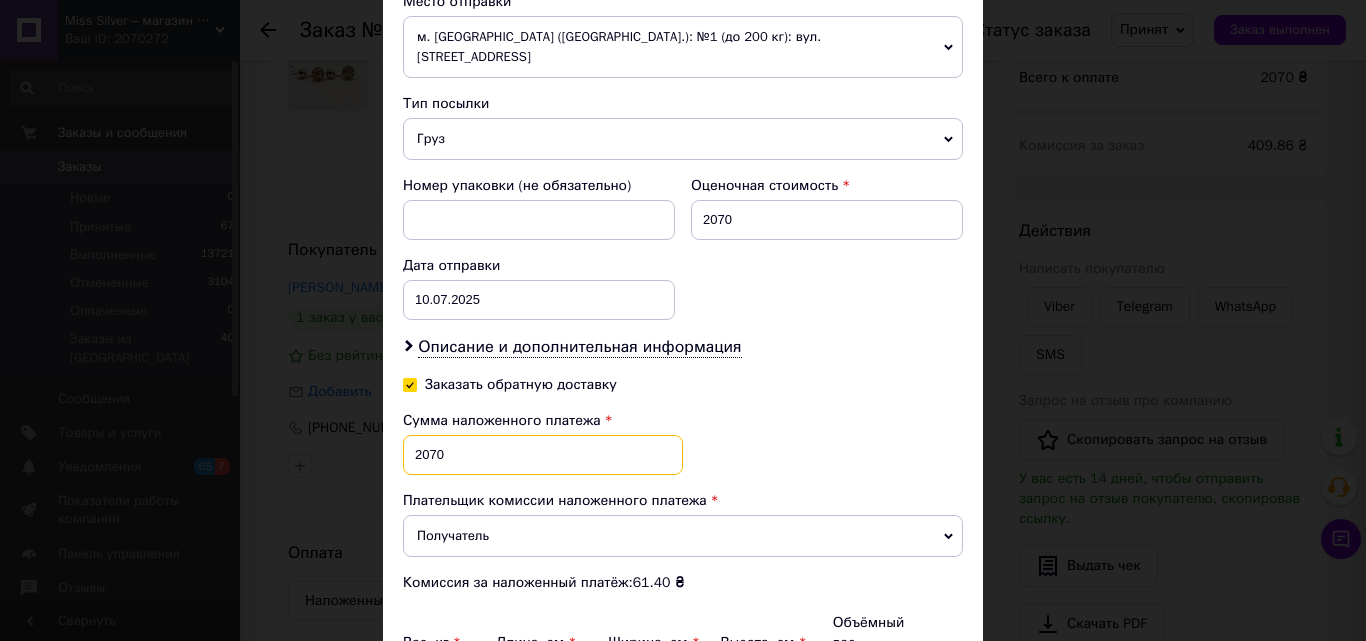 click on "2070" at bounding box center [543, 455] 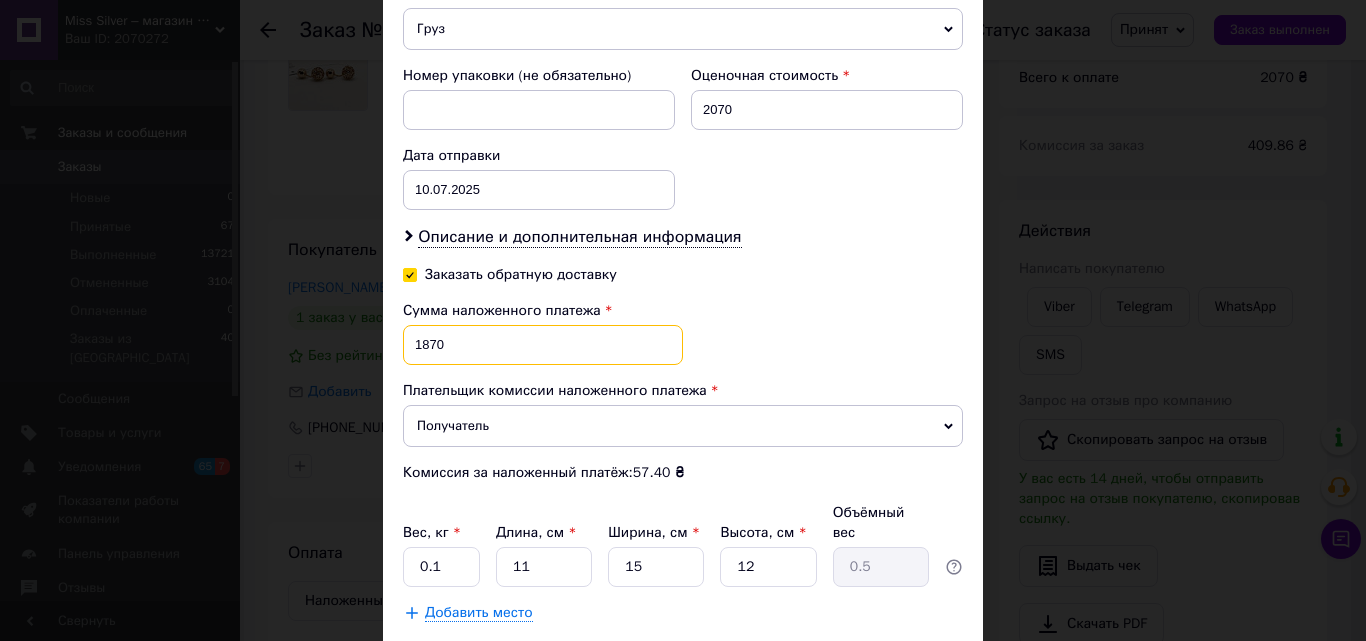 scroll, scrollTop: 925, scrollLeft: 0, axis: vertical 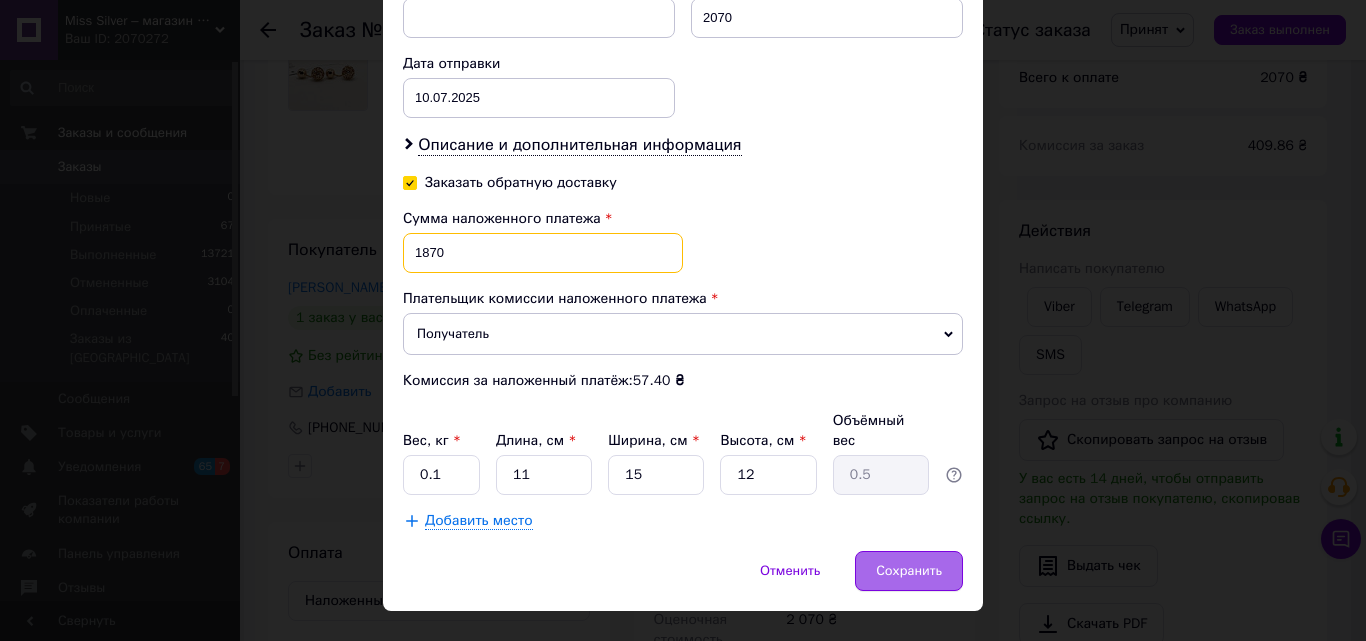 type on "1870" 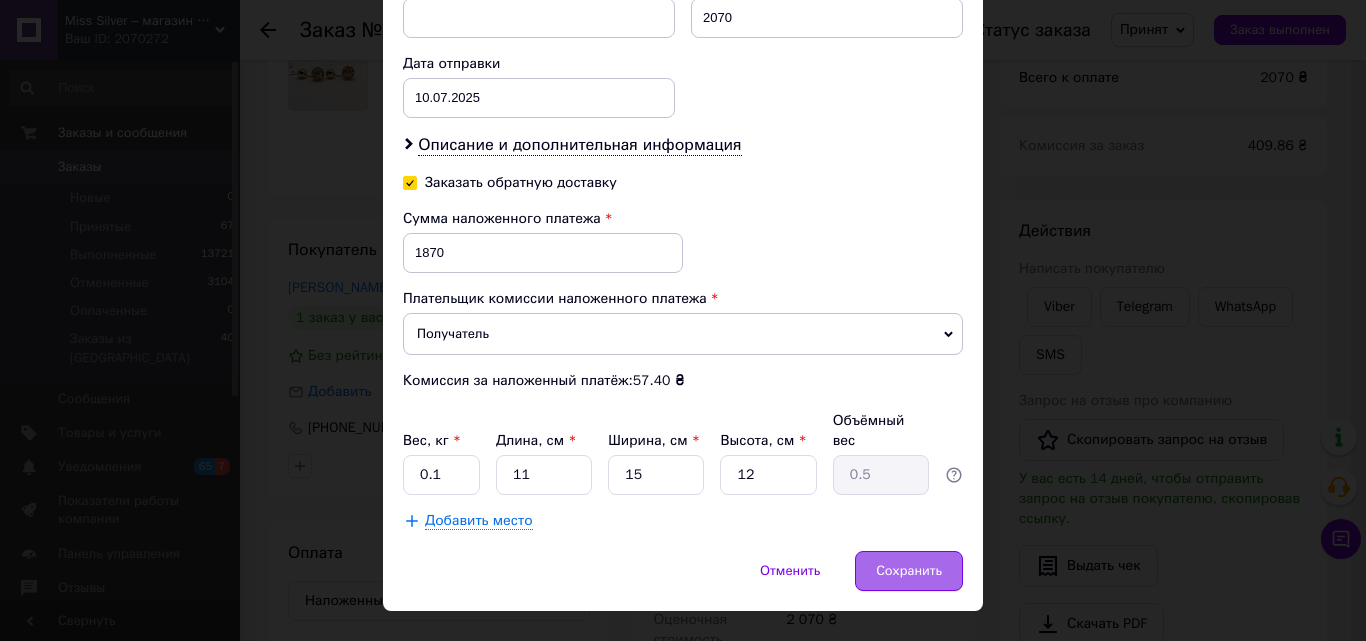 click on "Сохранить" at bounding box center [909, 571] 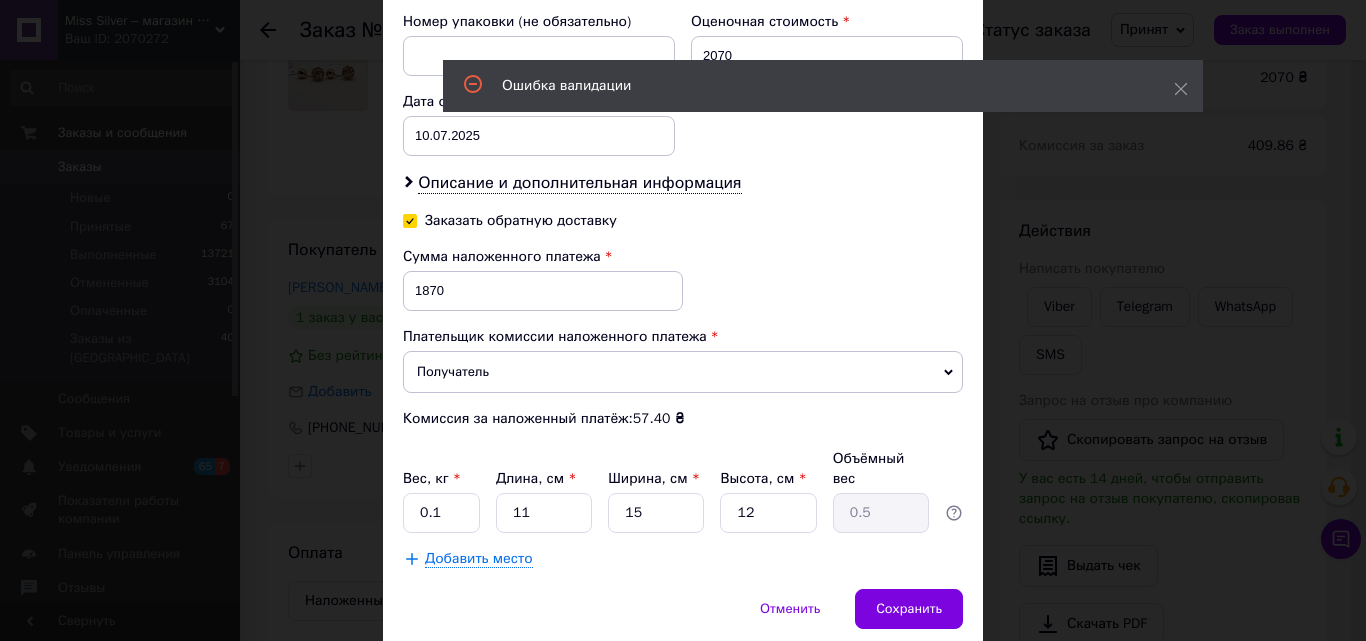 scroll, scrollTop: 47, scrollLeft: 0, axis: vertical 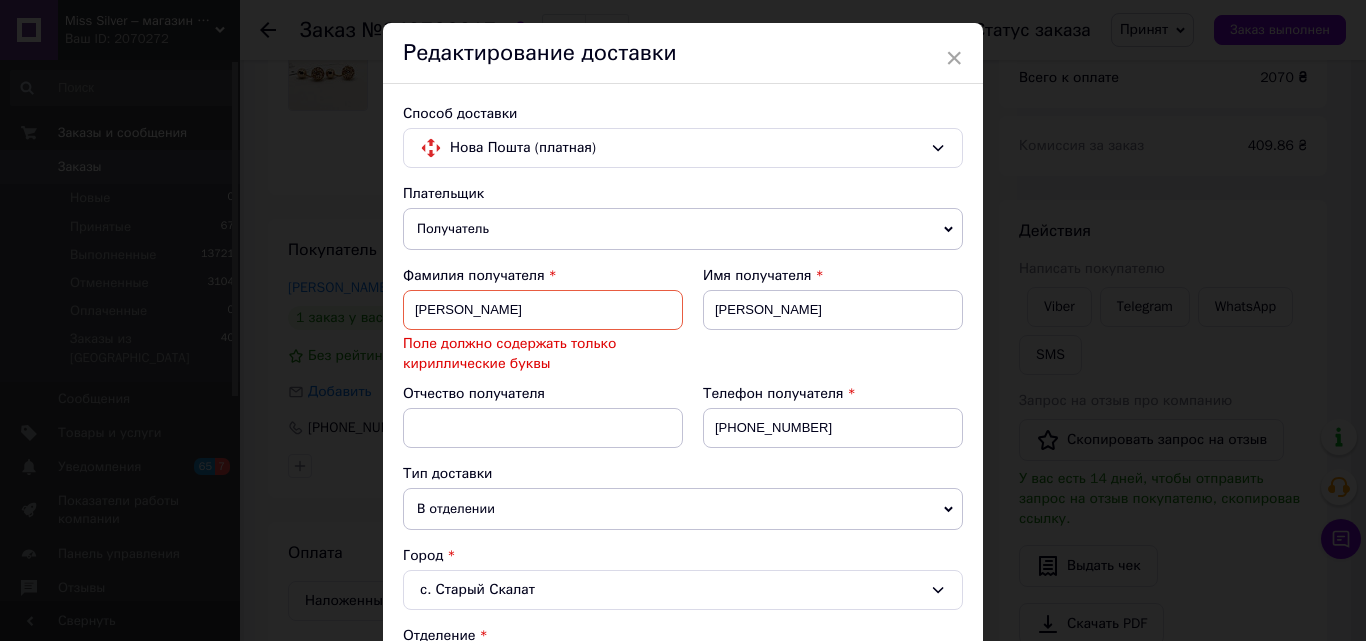 drag, startPoint x: 597, startPoint y: 316, endPoint x: 487, endPoint y: 318, distance: 110.01818 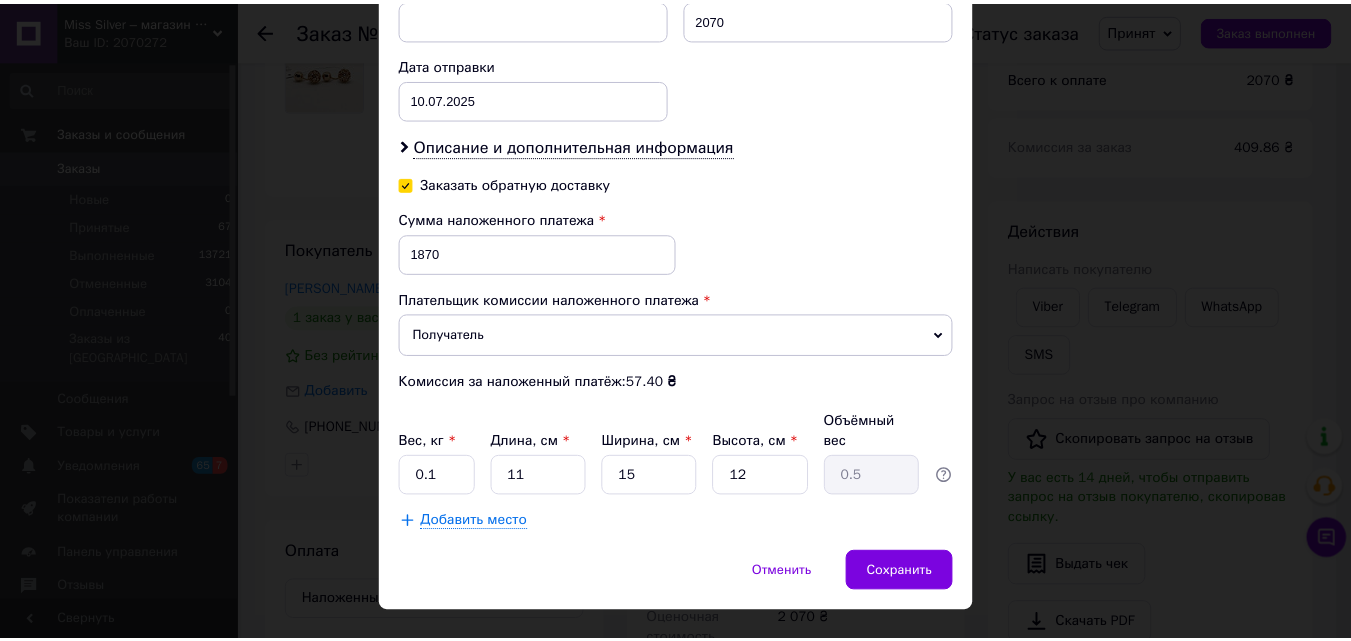 scroll, scrollTop: 925, scrollLeft: 0, axis: vertical 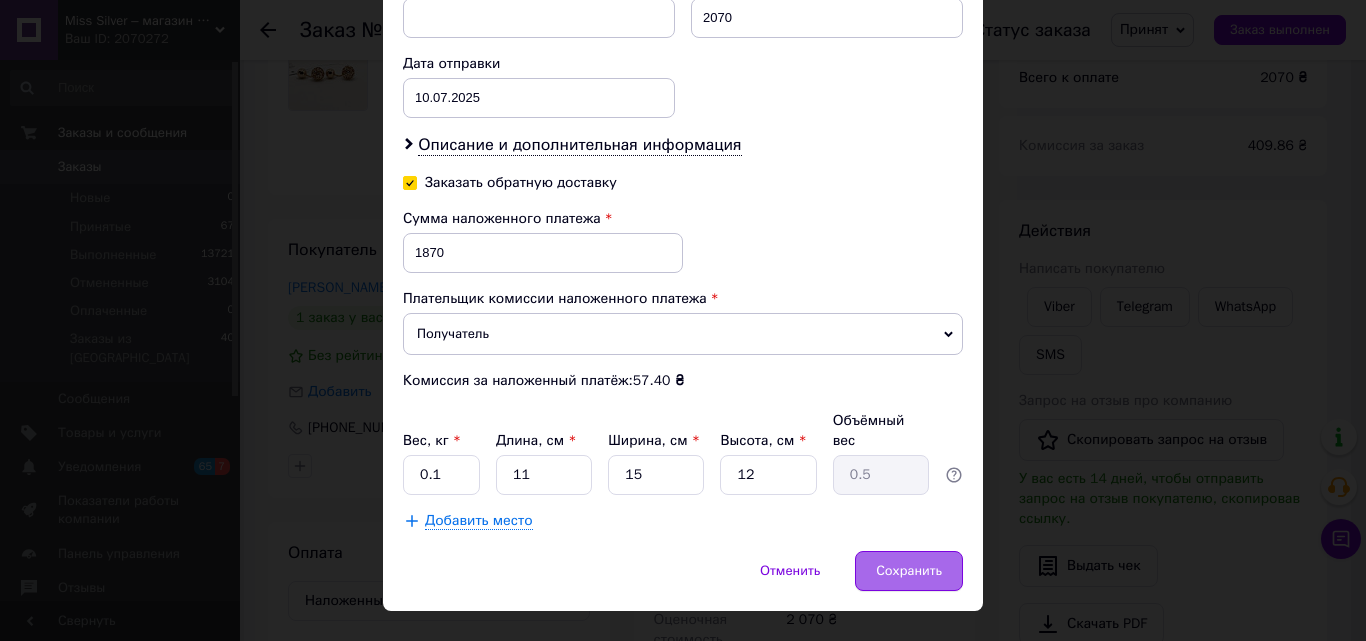 type on "Смолінська" 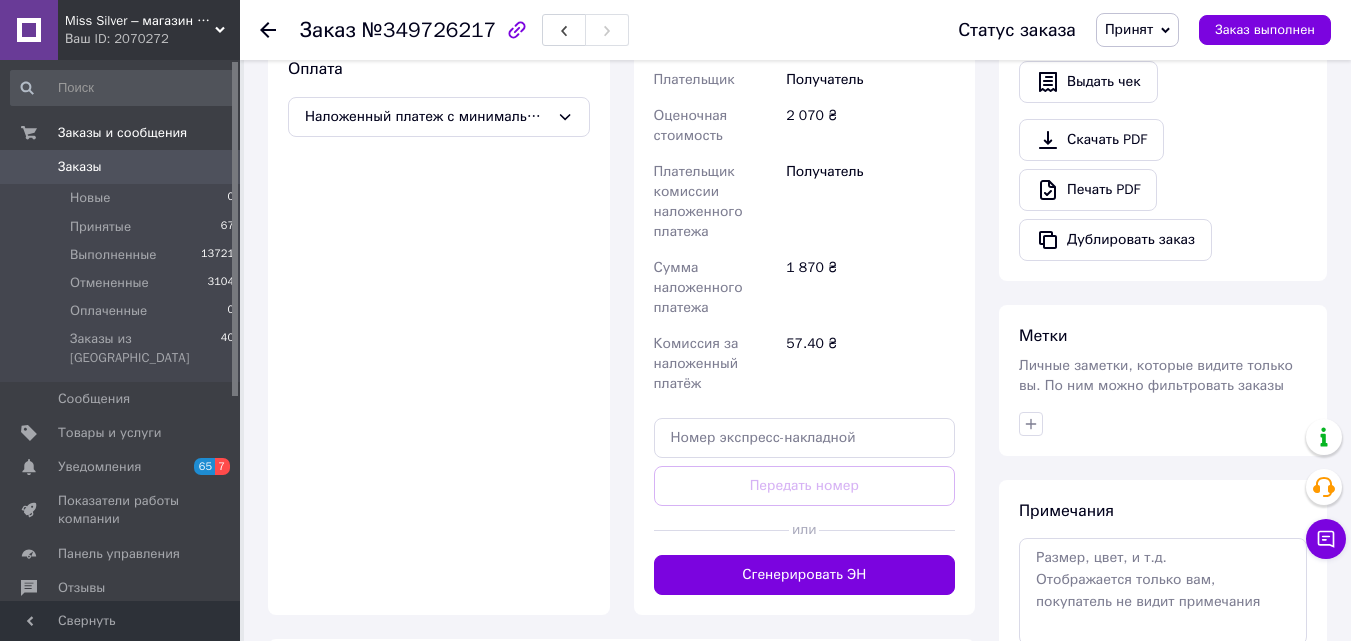 scroll, scrollTop: 800, scrollLeft: 0, axis: vertical 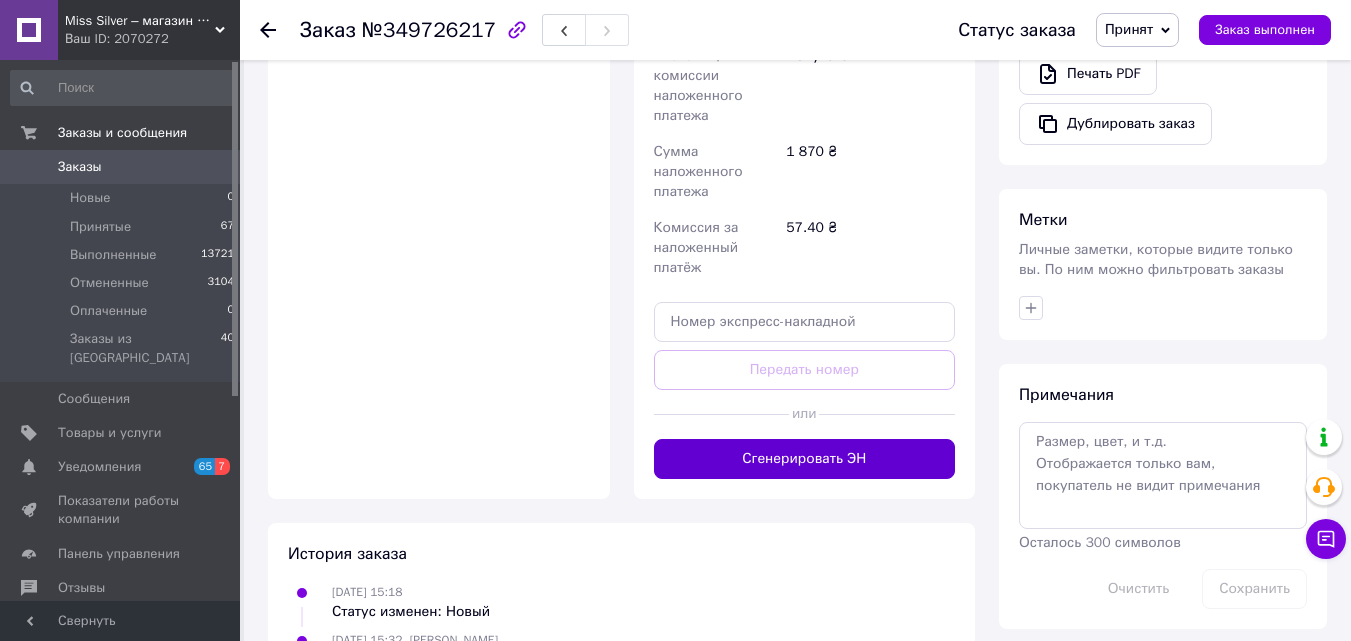 click on "Сгенерировать ЭН" at bounding box center (805, 459) 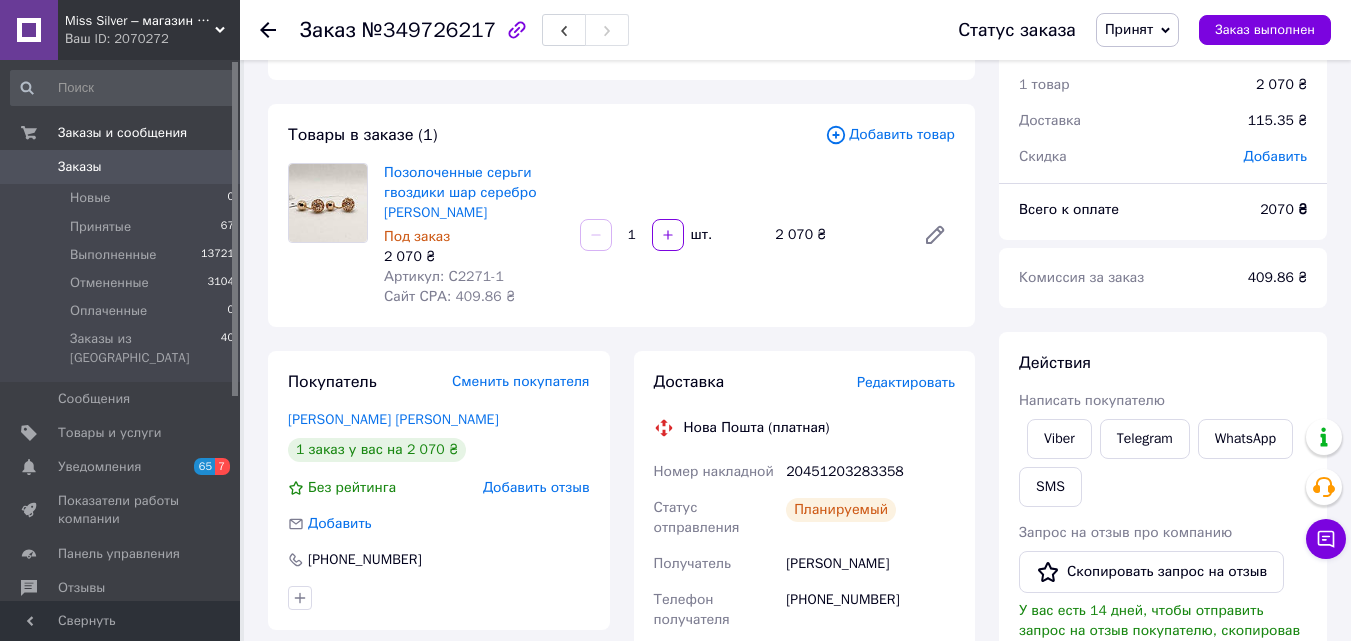 scroll, scrollTop: 100, scrollLeft: 0, axis: vertical 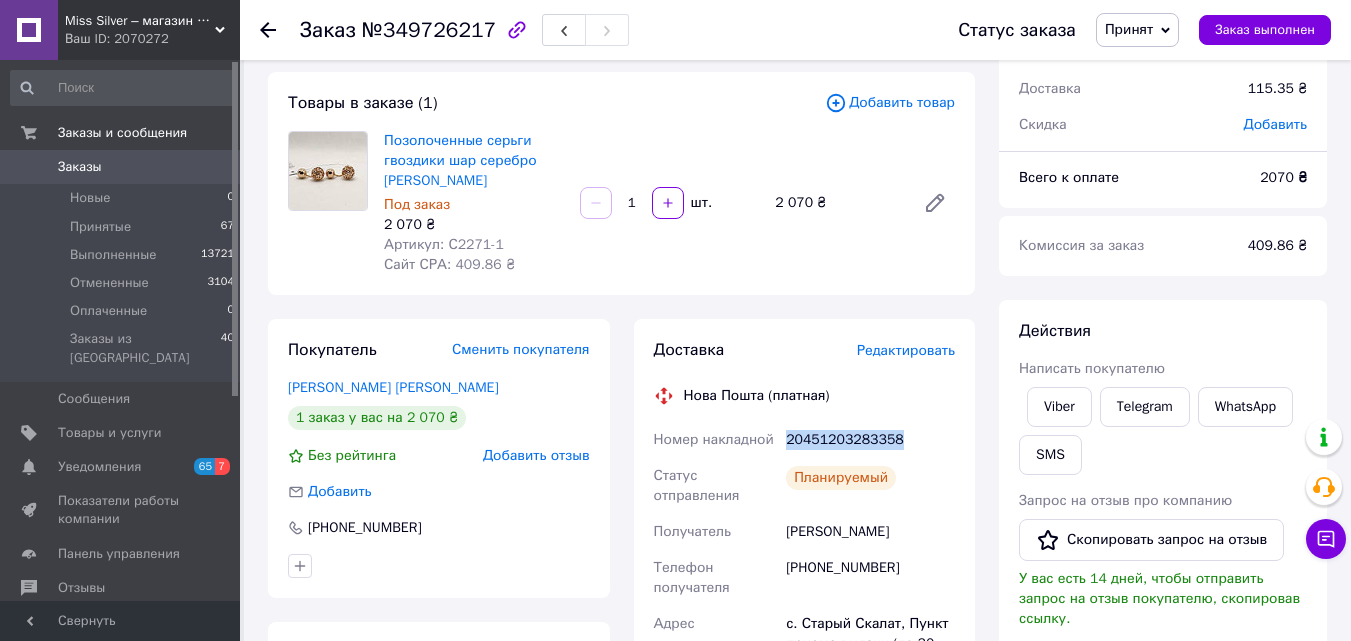 drag, startPoint x: 787, startPoint y: 441, endPoint x: 971, endPoint y: 451, distance: 184.27155 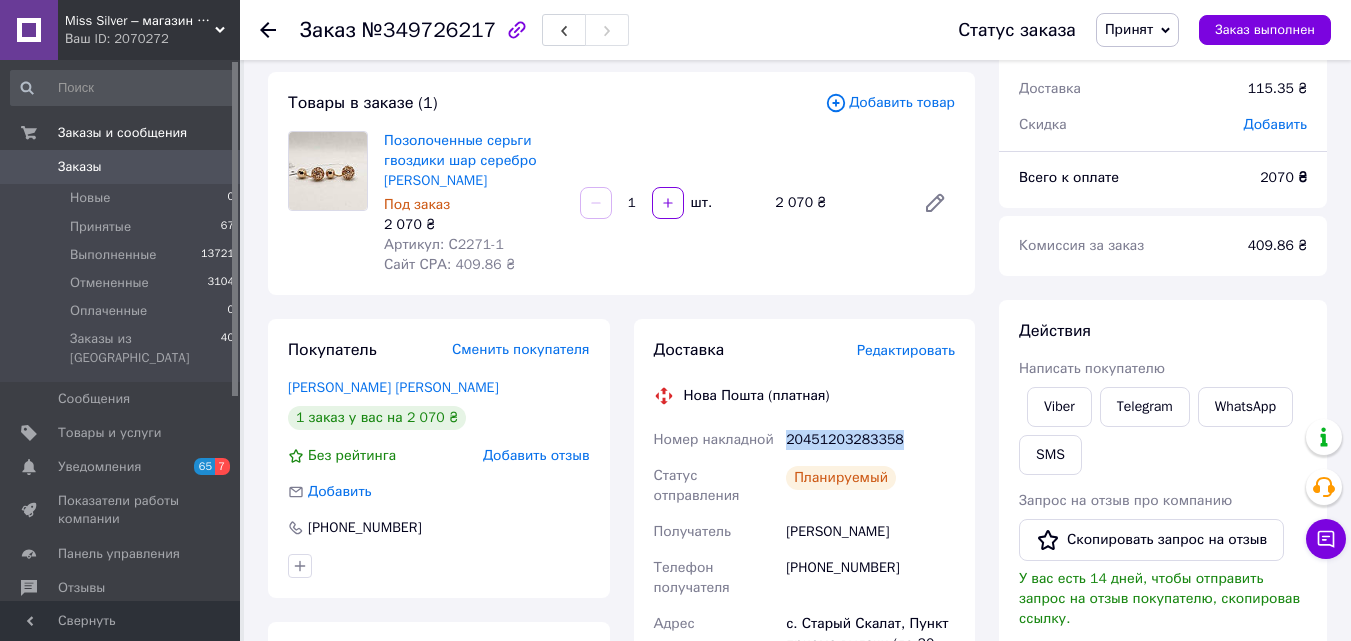 click on "Заказы" at bounding box center (80, 167) 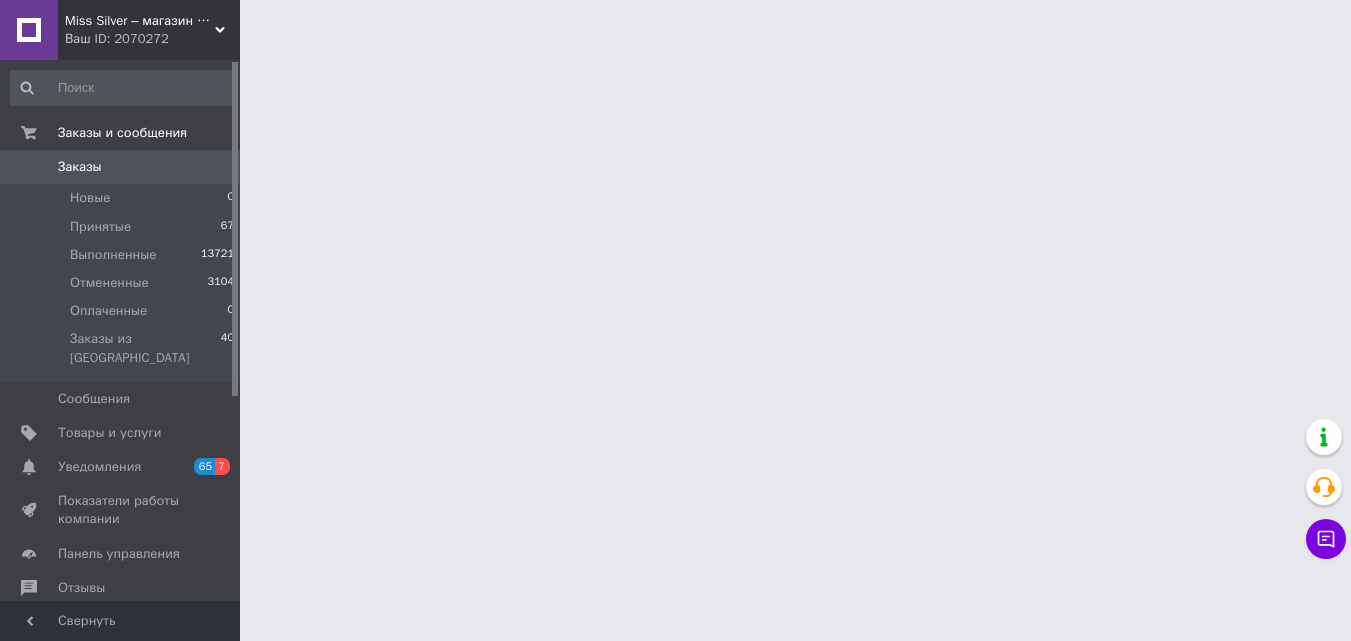 scroll, scrollTop: 0, scrollLeft: 0, axis: both 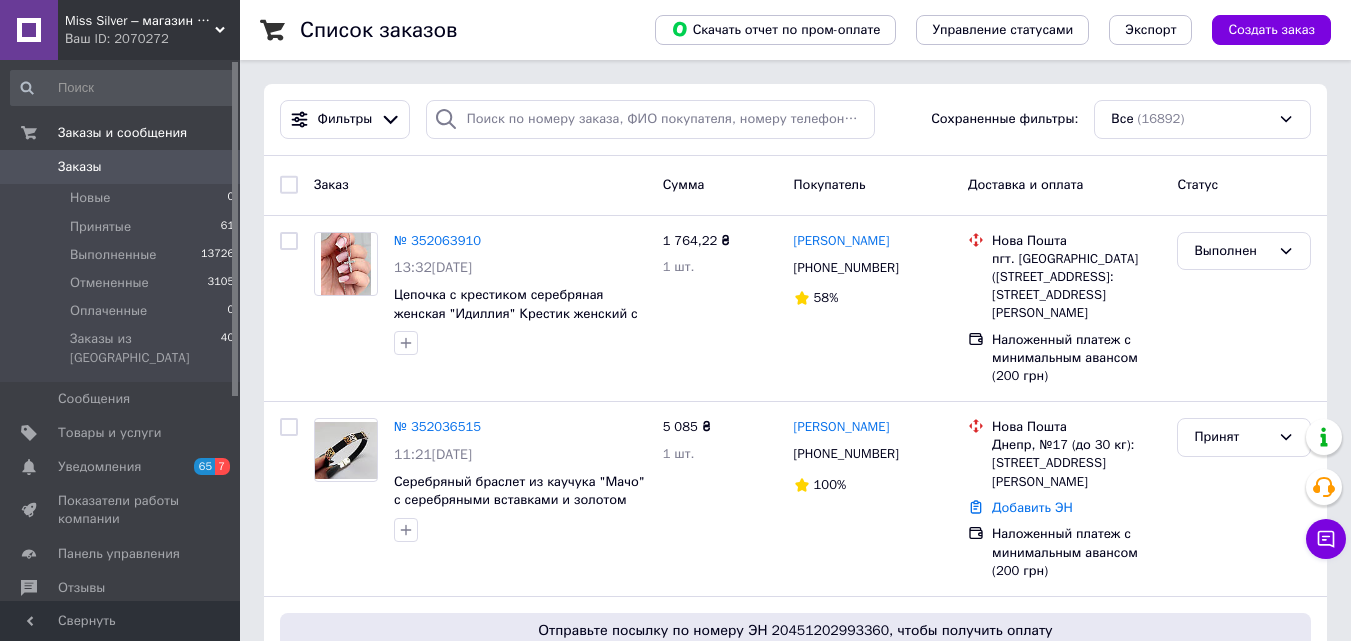 click on "Заказы" at bounding box center [121, 167] 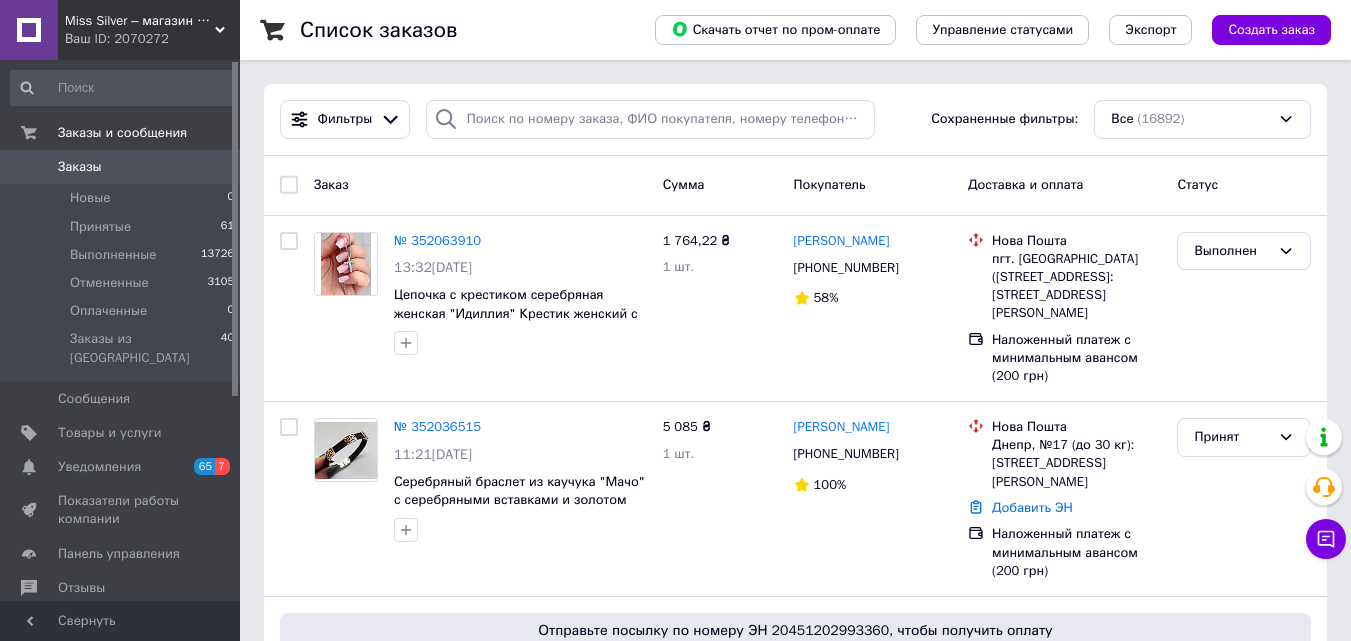 click on "Заказы 0" at bounding box center (123, 167) 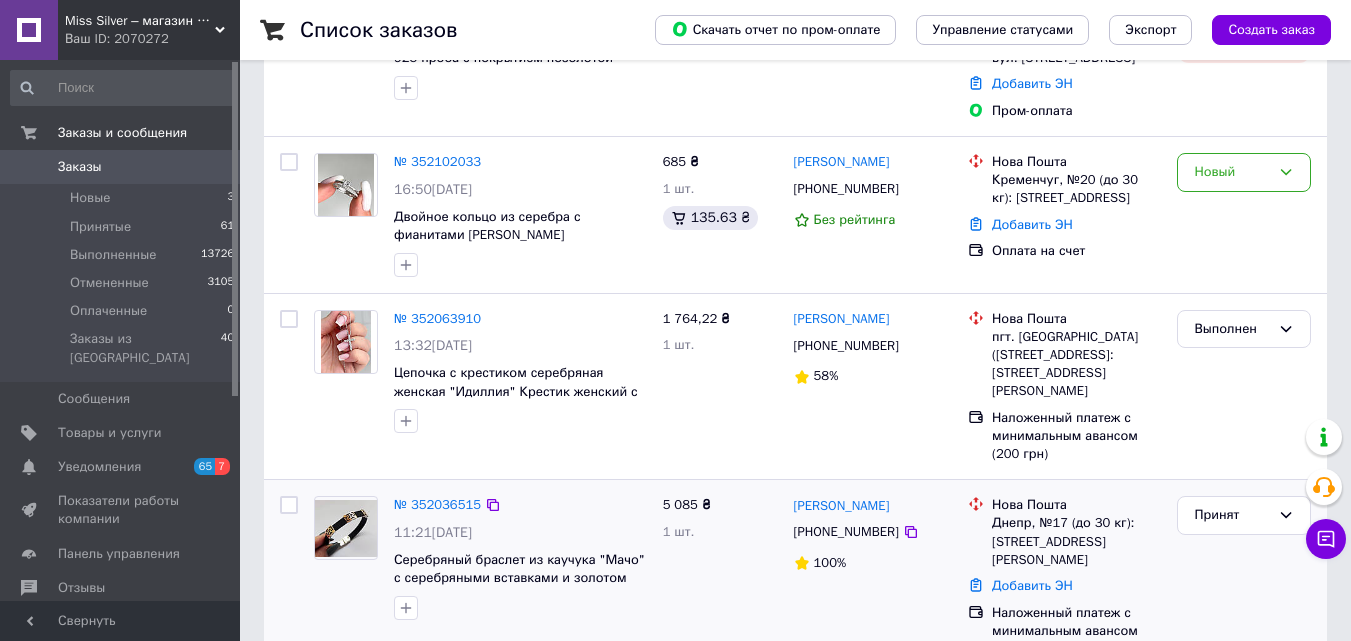 scroll, scrollTop: 500, scrollLeft: 0, axis: vertical 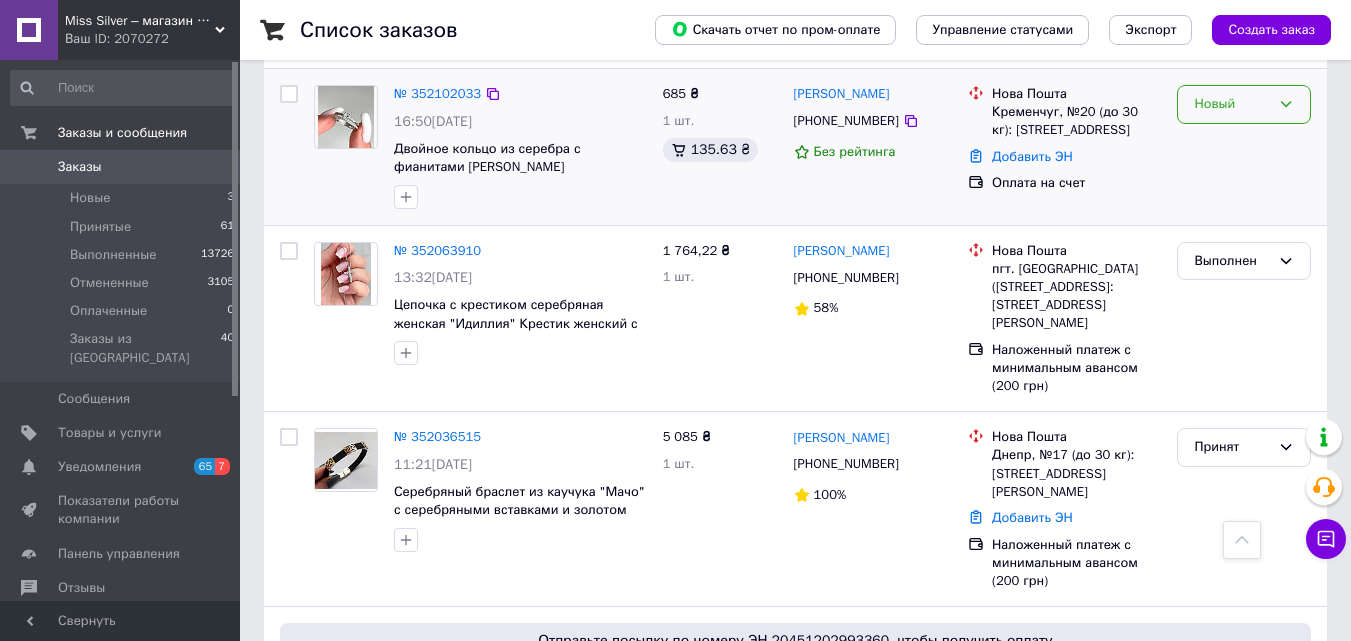 click 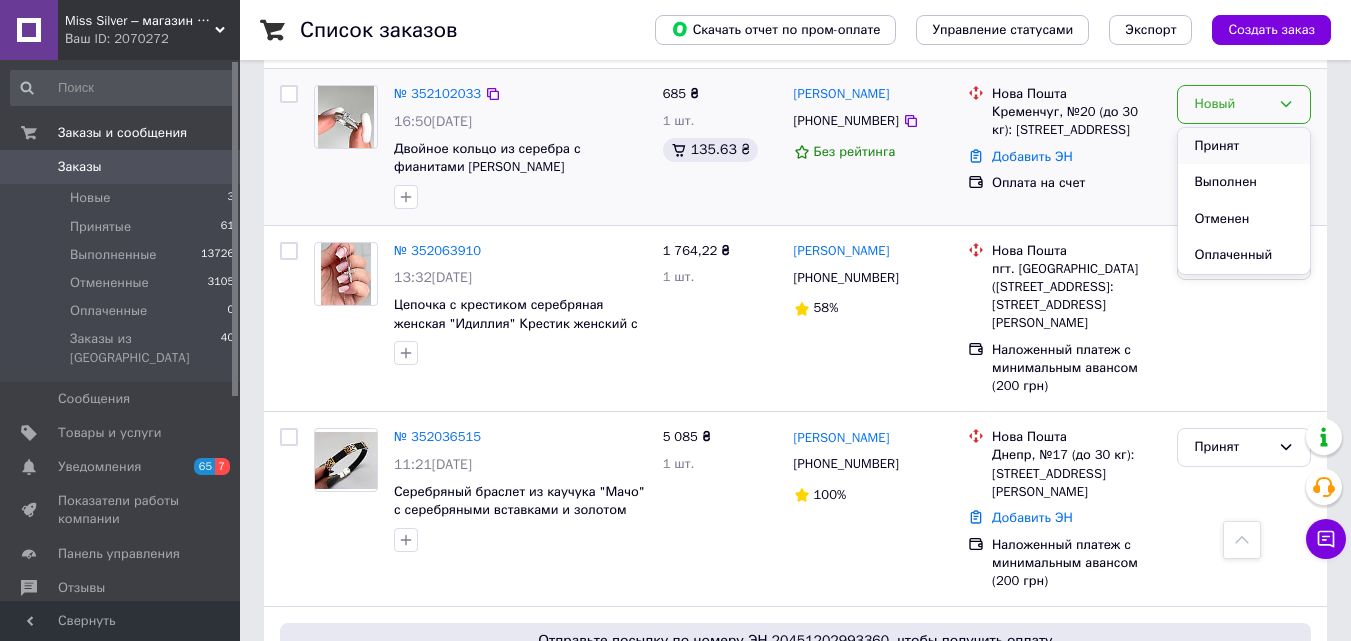 click on "Принят" at bounding box center [1244, 146] 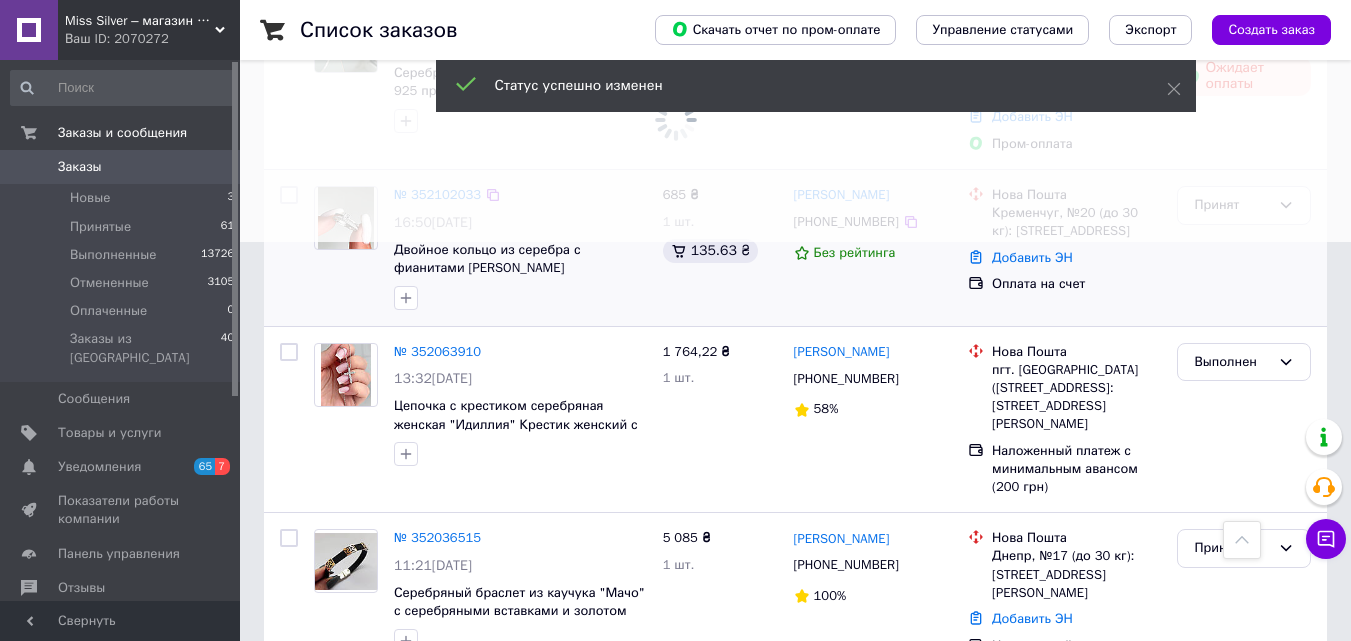 scroll, scrollTop: 300, scrollLeft: 0, axis: vertical 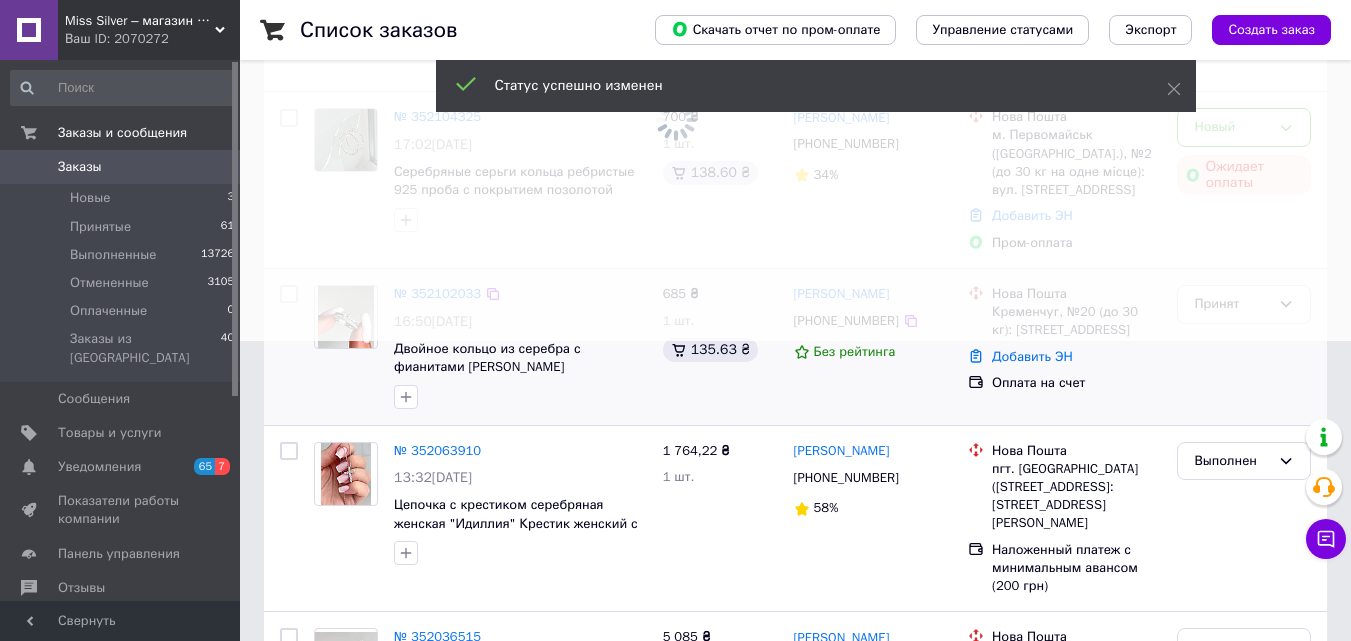 click at bounding box center (675, 20) 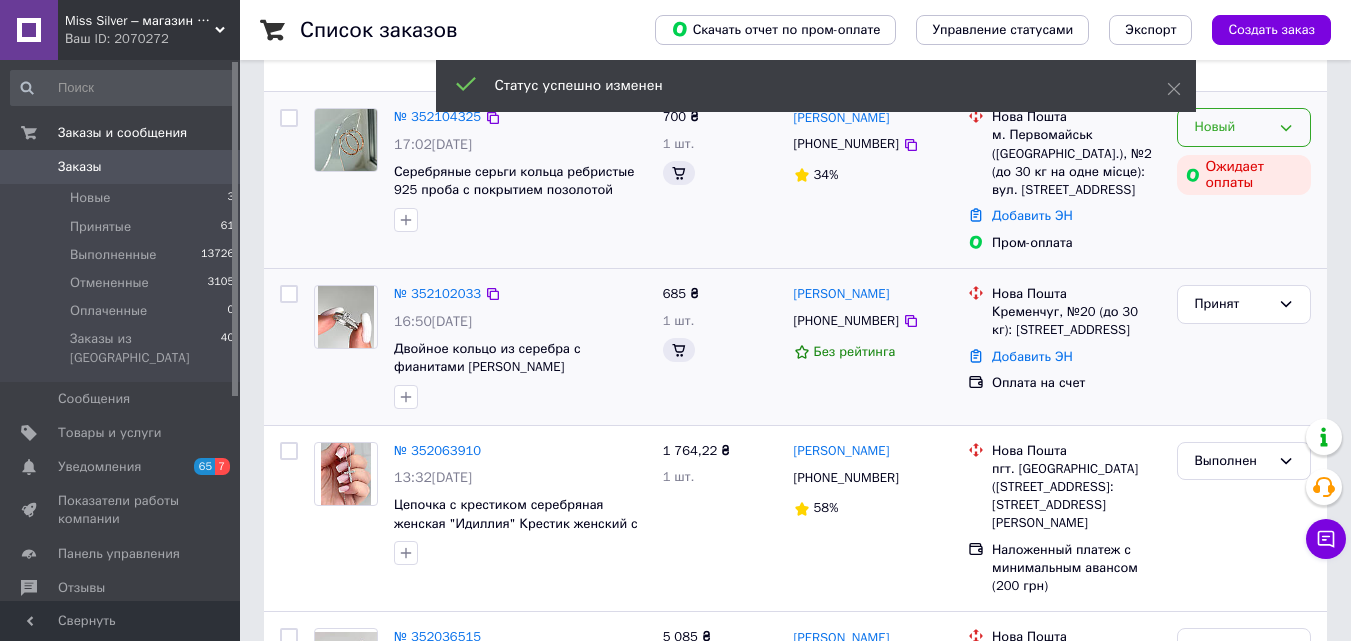 click 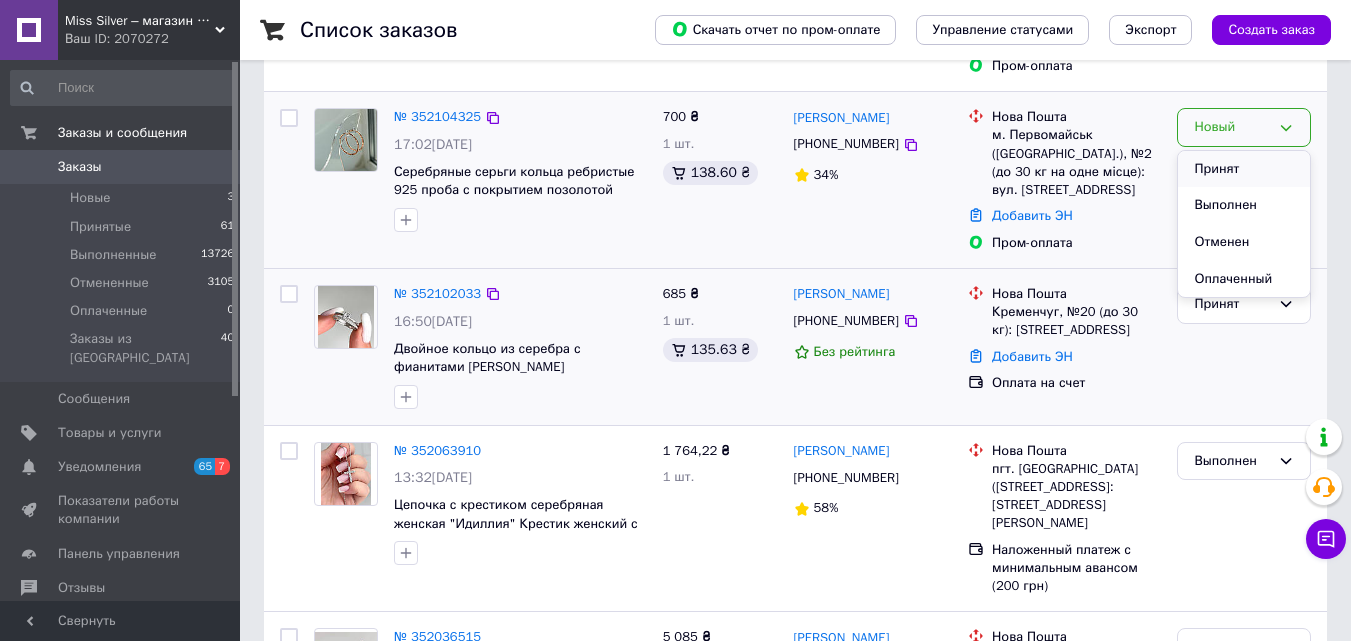 click on "Принят" at bounding box center [1244, 169] 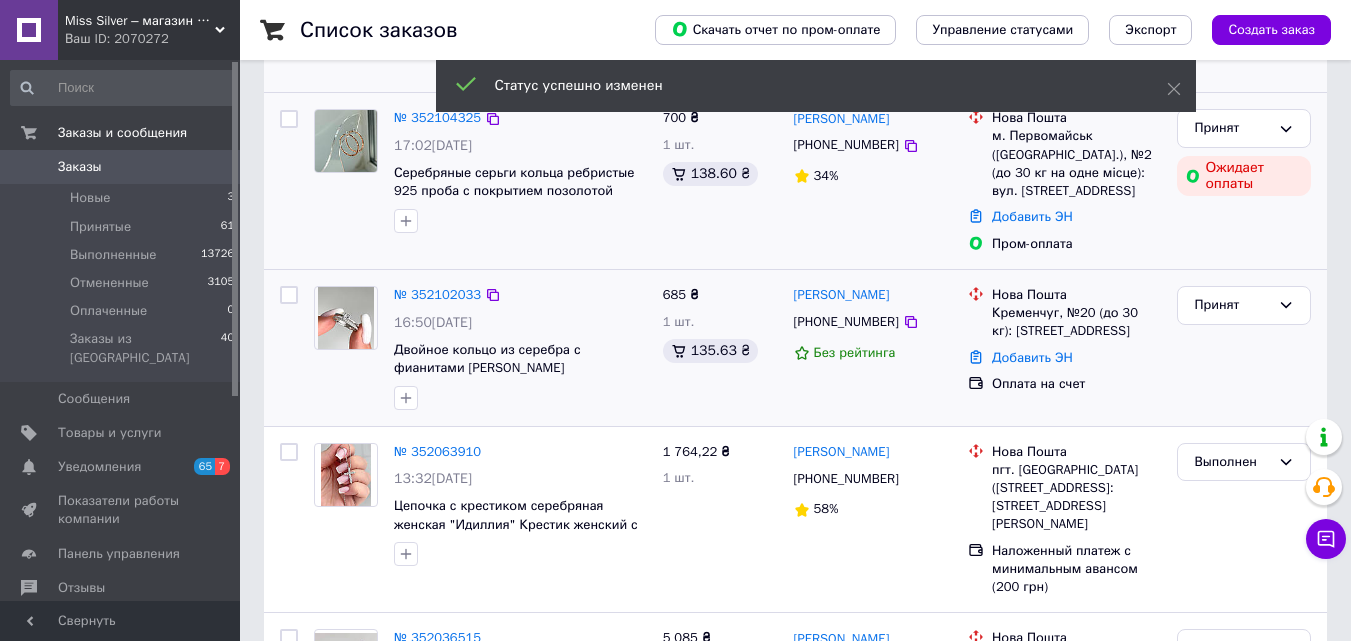 scroll, scrollTop: 0, scrollLeft: 0, axis: both 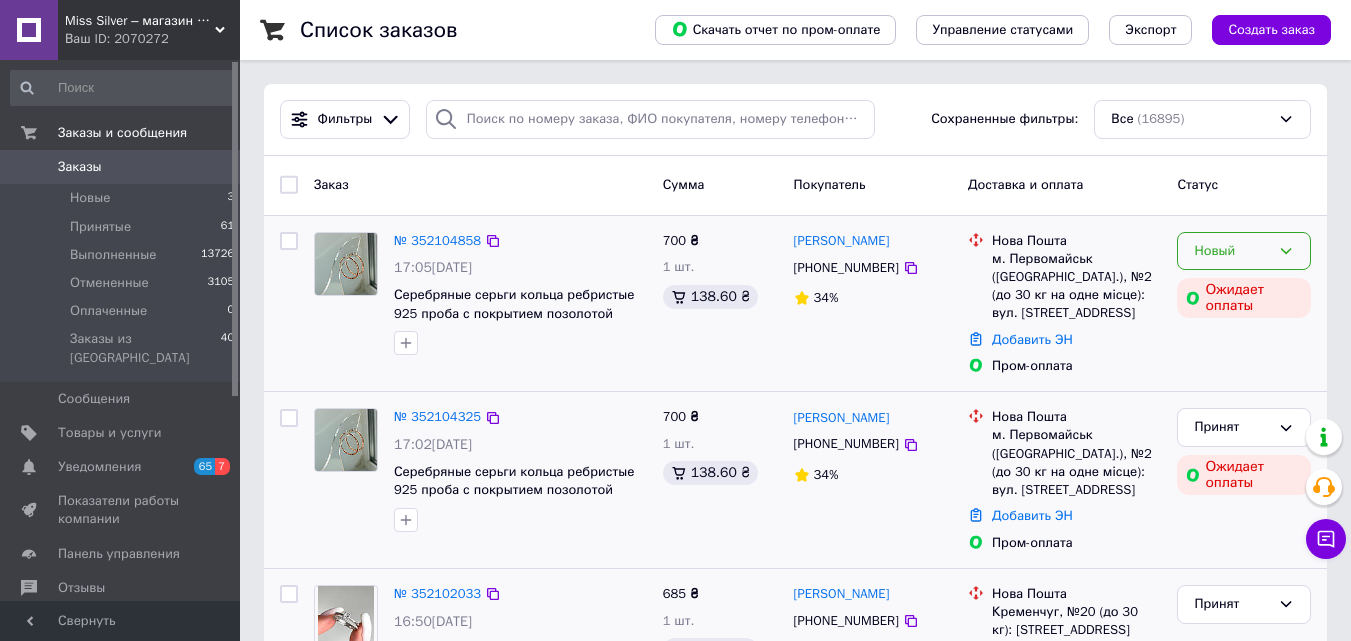 click 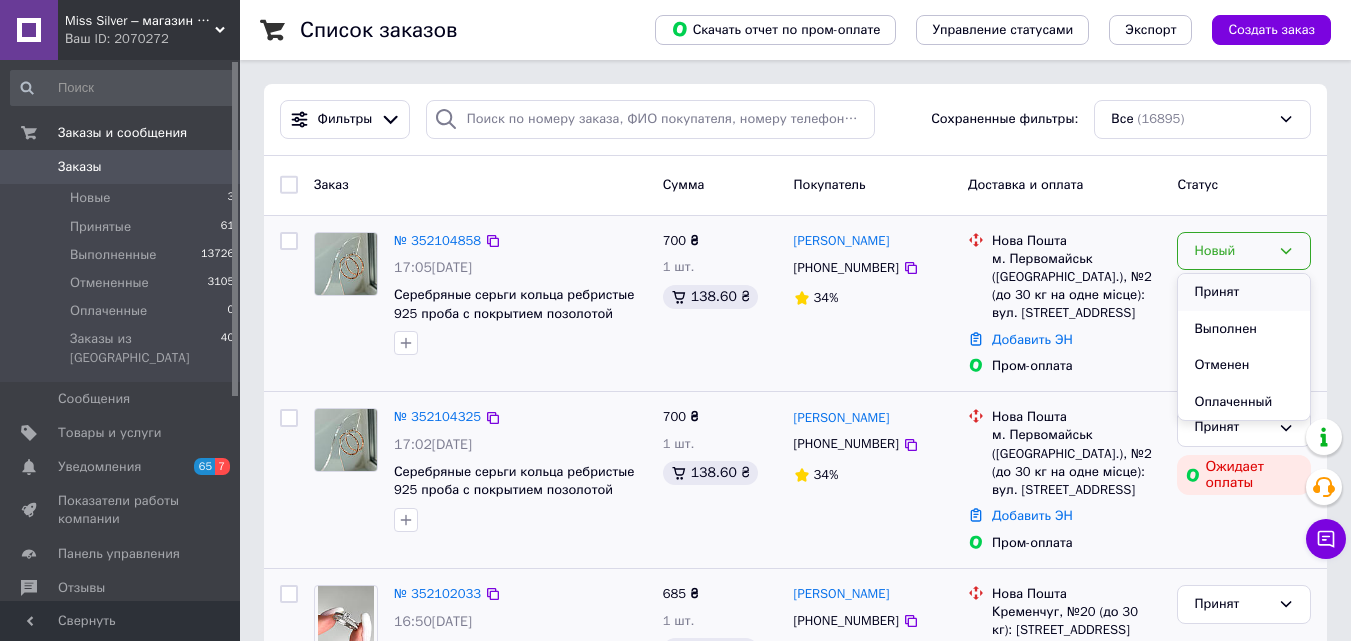 click on "Принят" at bounding box center (1244, 292) 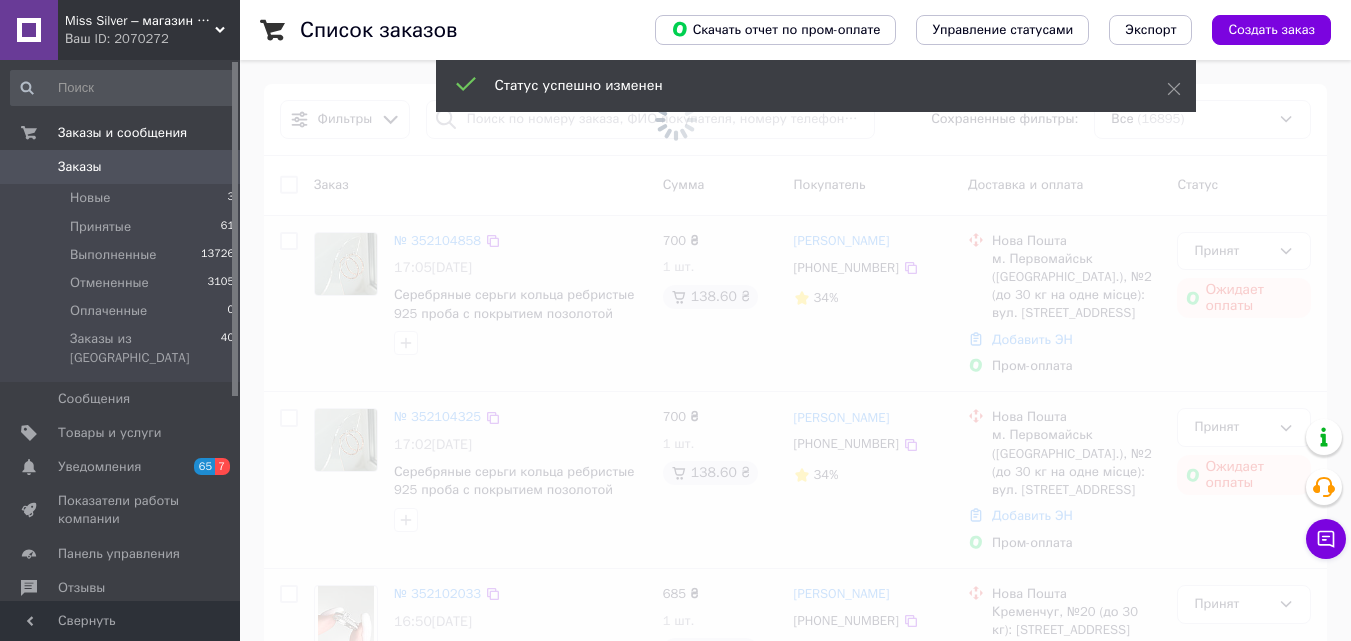click on "Заказы 0" at bounding box center (123, 167) 